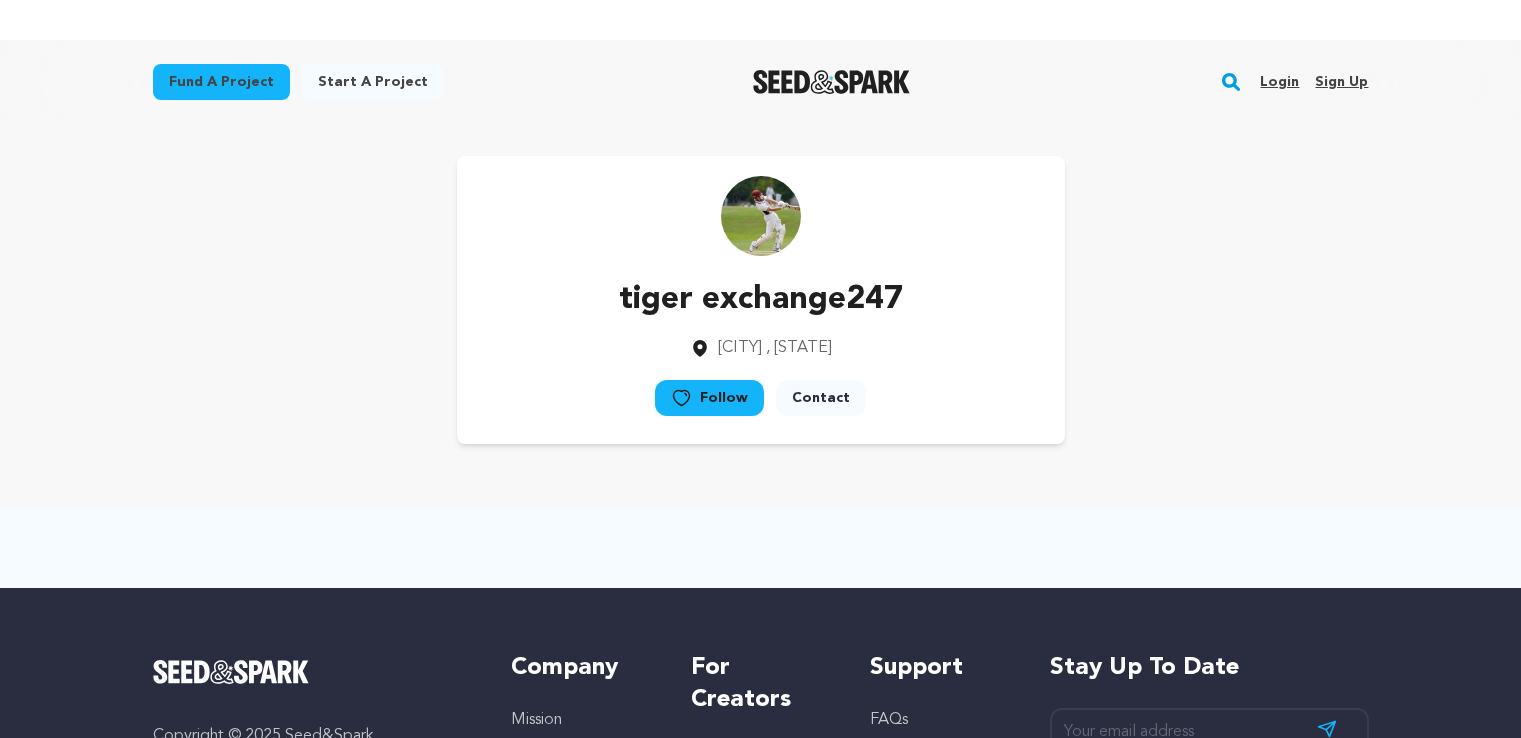 scroll, scrollTop: 0, scrollLeft: 0, axis: both 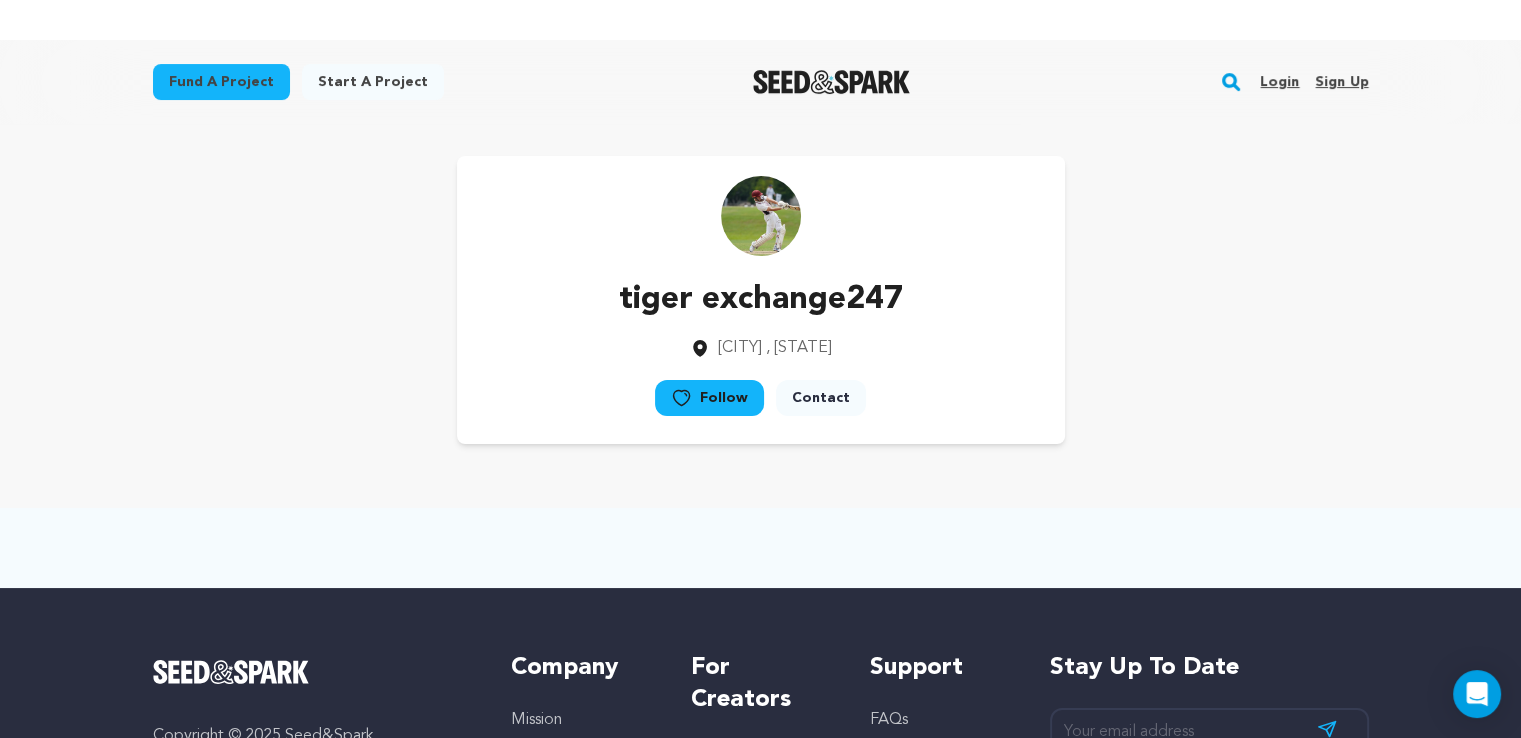 click on "Sign up" at bounding box center (1341, 82) 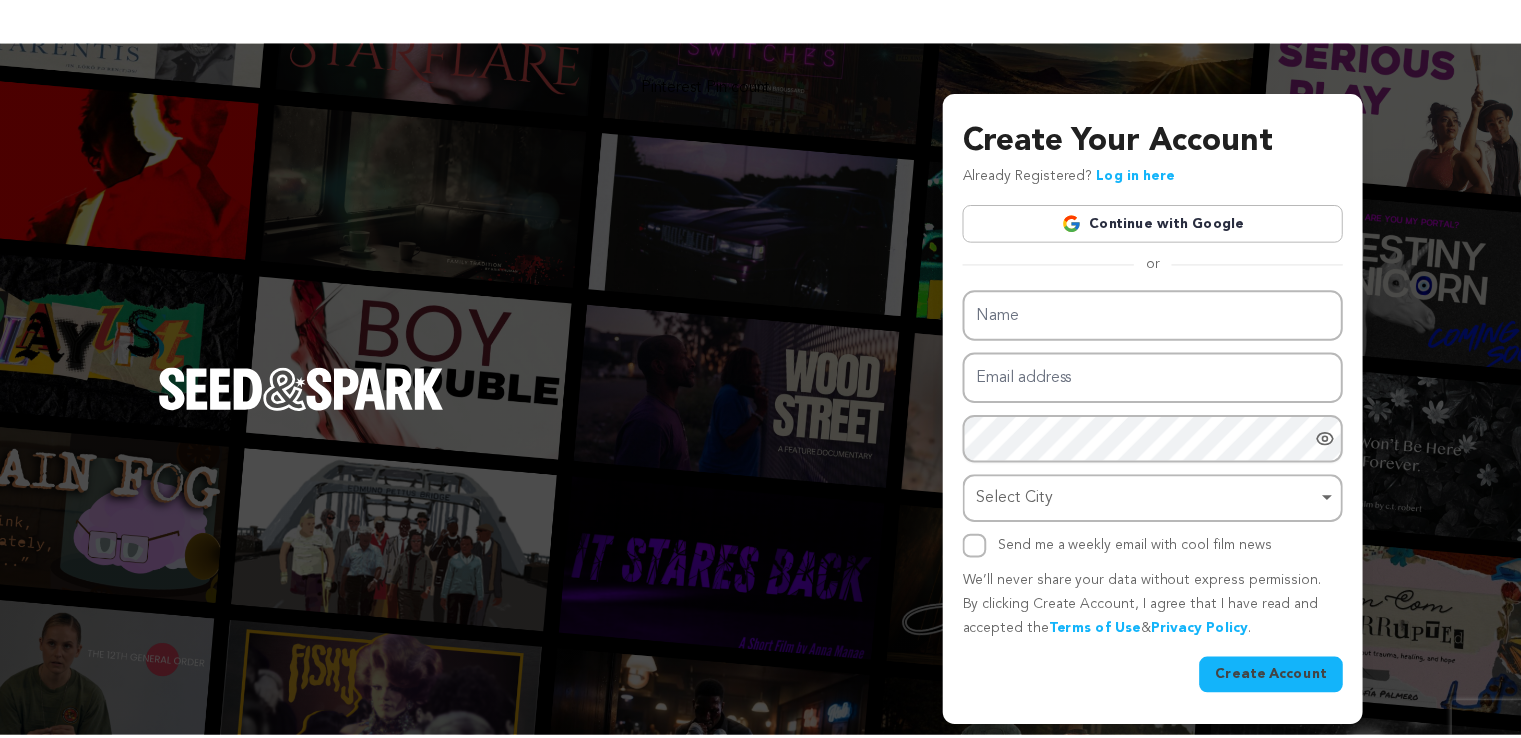 scroll, scrollTop: 0, scrollLeft: 0, axis: both 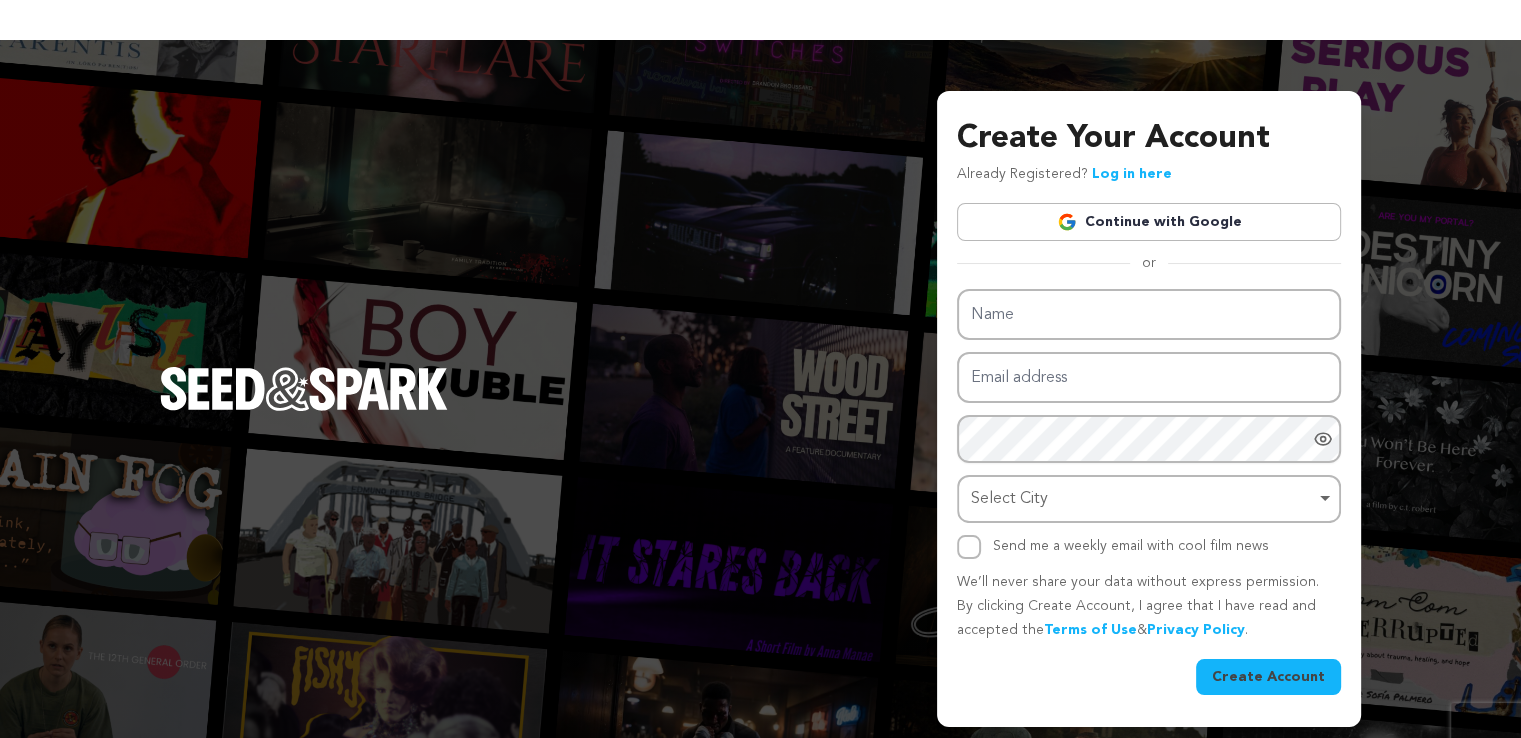 click on "Continue with Google" at bounding box center [1149, 222] 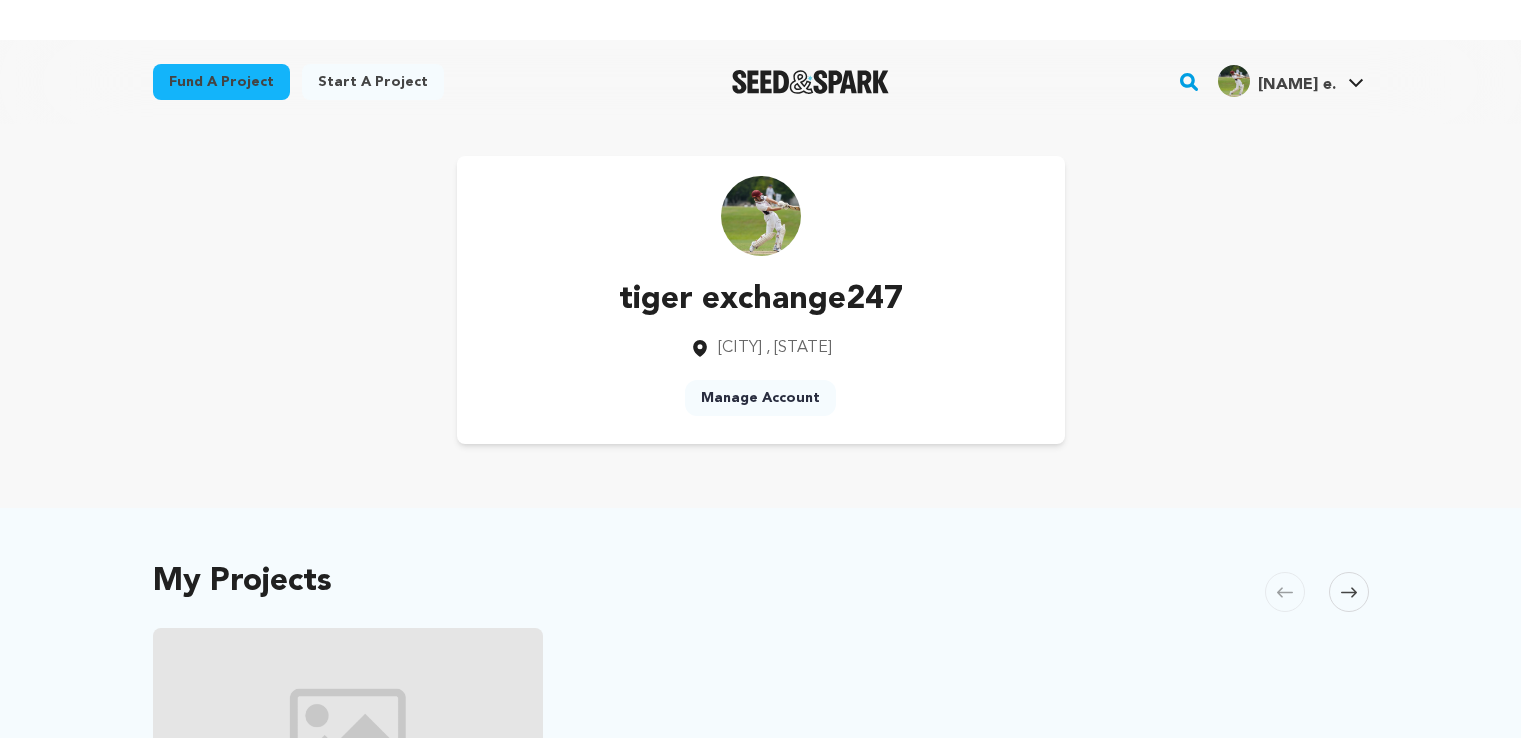 scroll, scrollTop: 0, scrollLeft: 0, axis: both 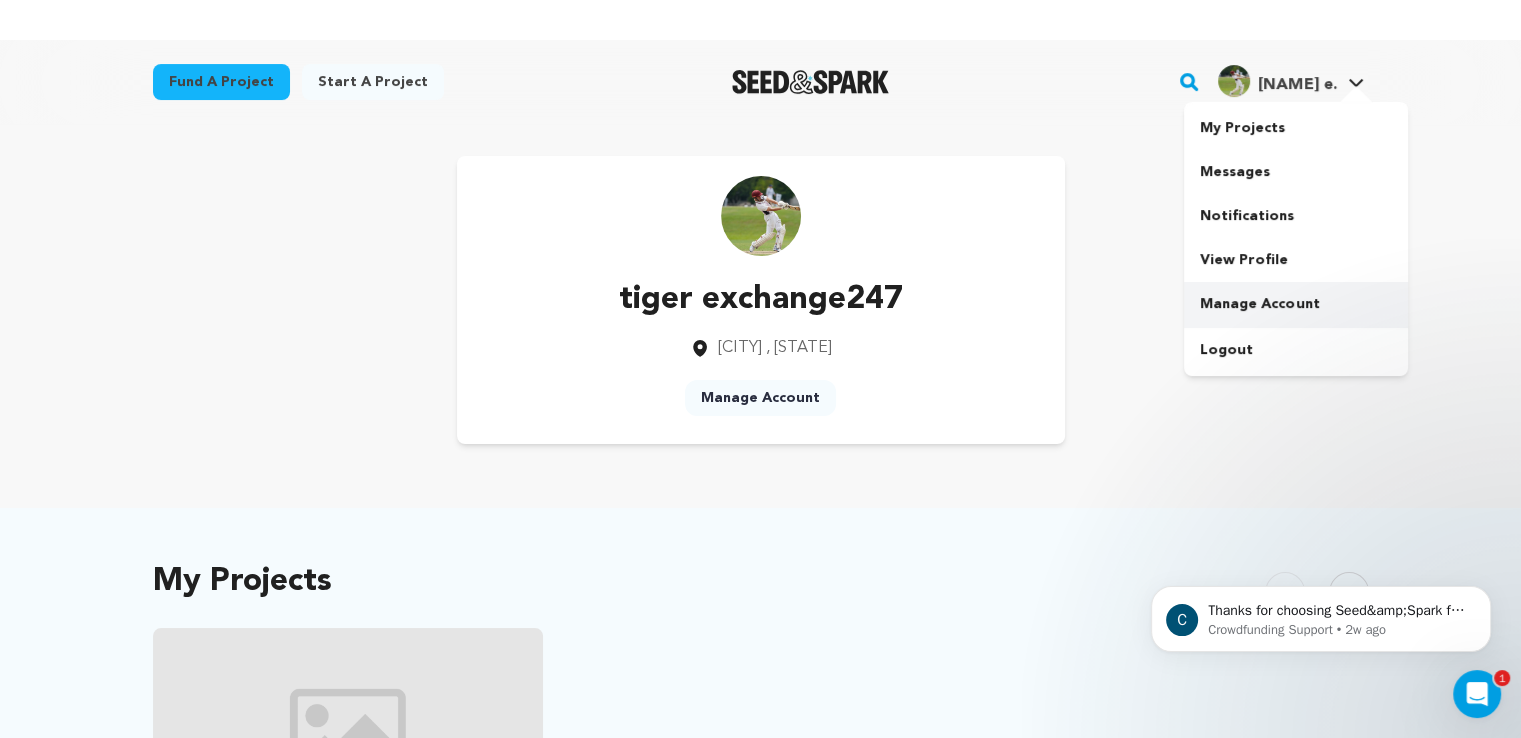 click on "Manage Account" at bounding box center (1296, 304) 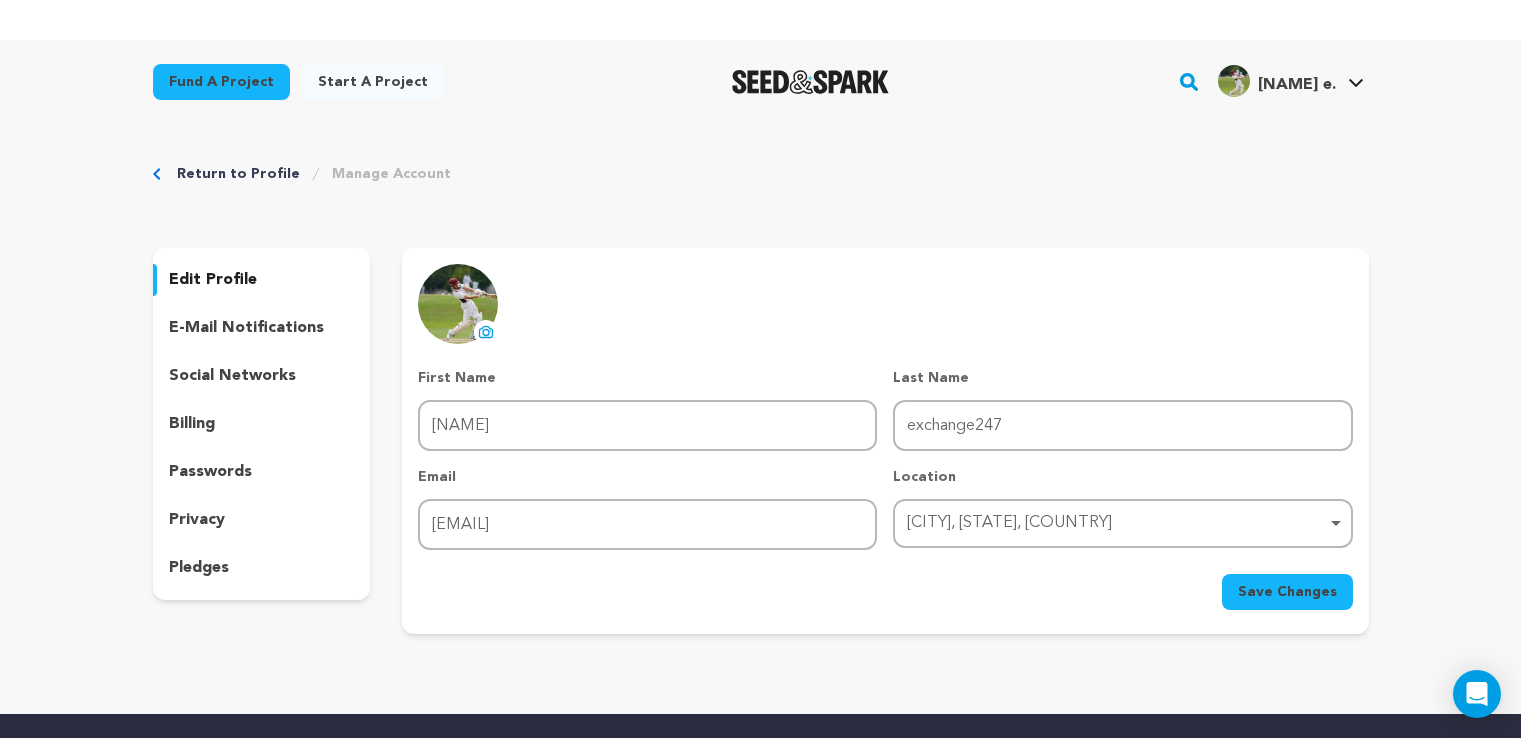 scroll, scrollTop: 0, scrollLeft: 0, axis: both 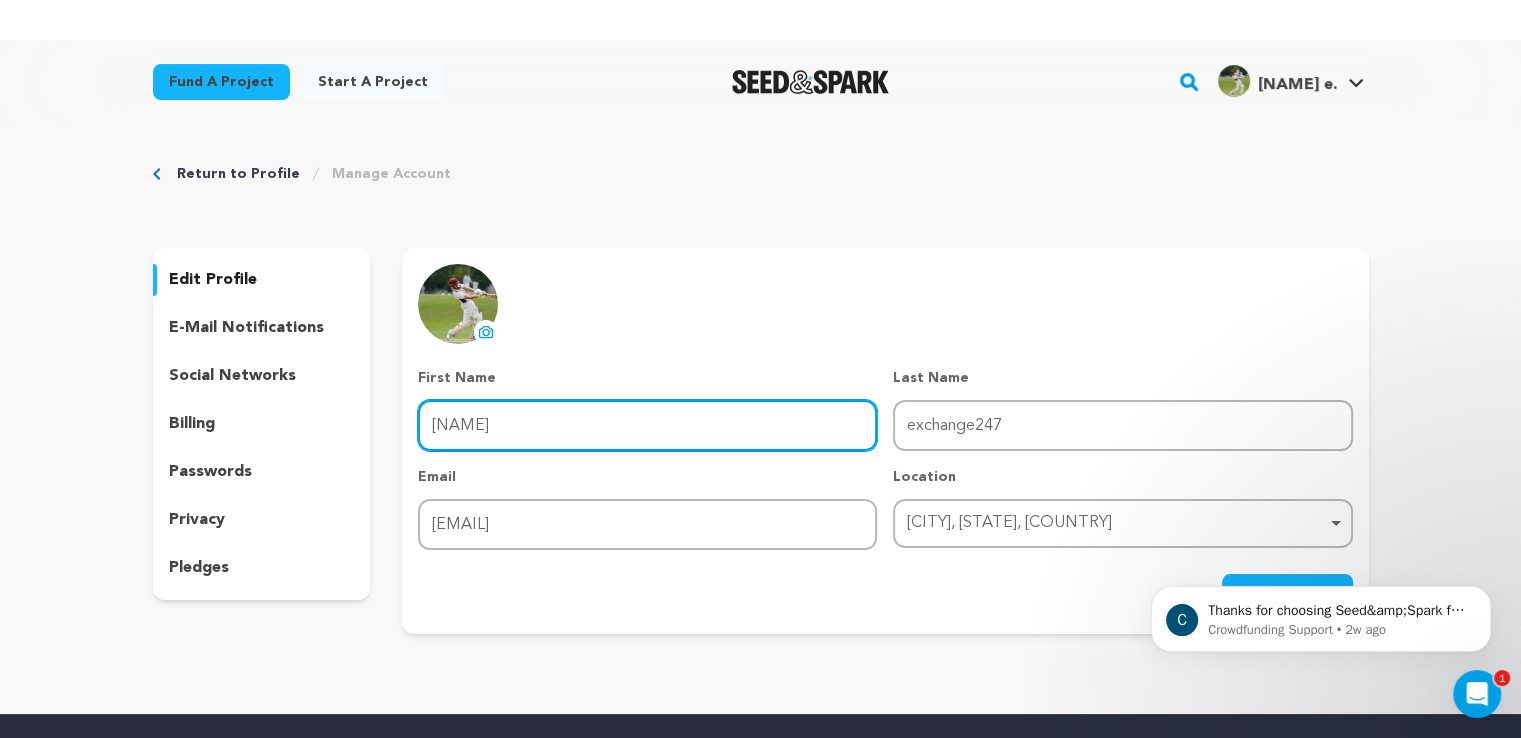 click on "tiger" at bounding box center [647, 425] 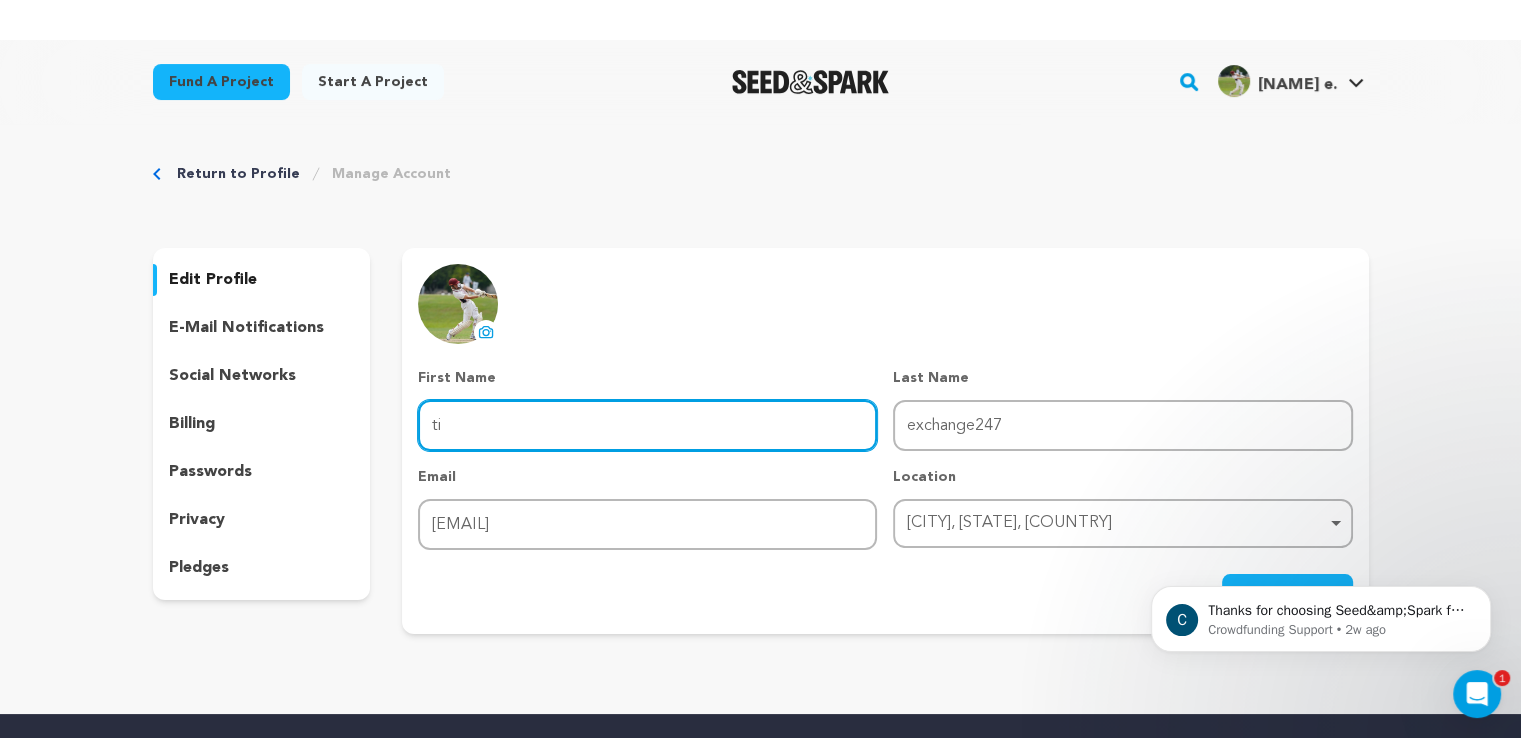type on "t" 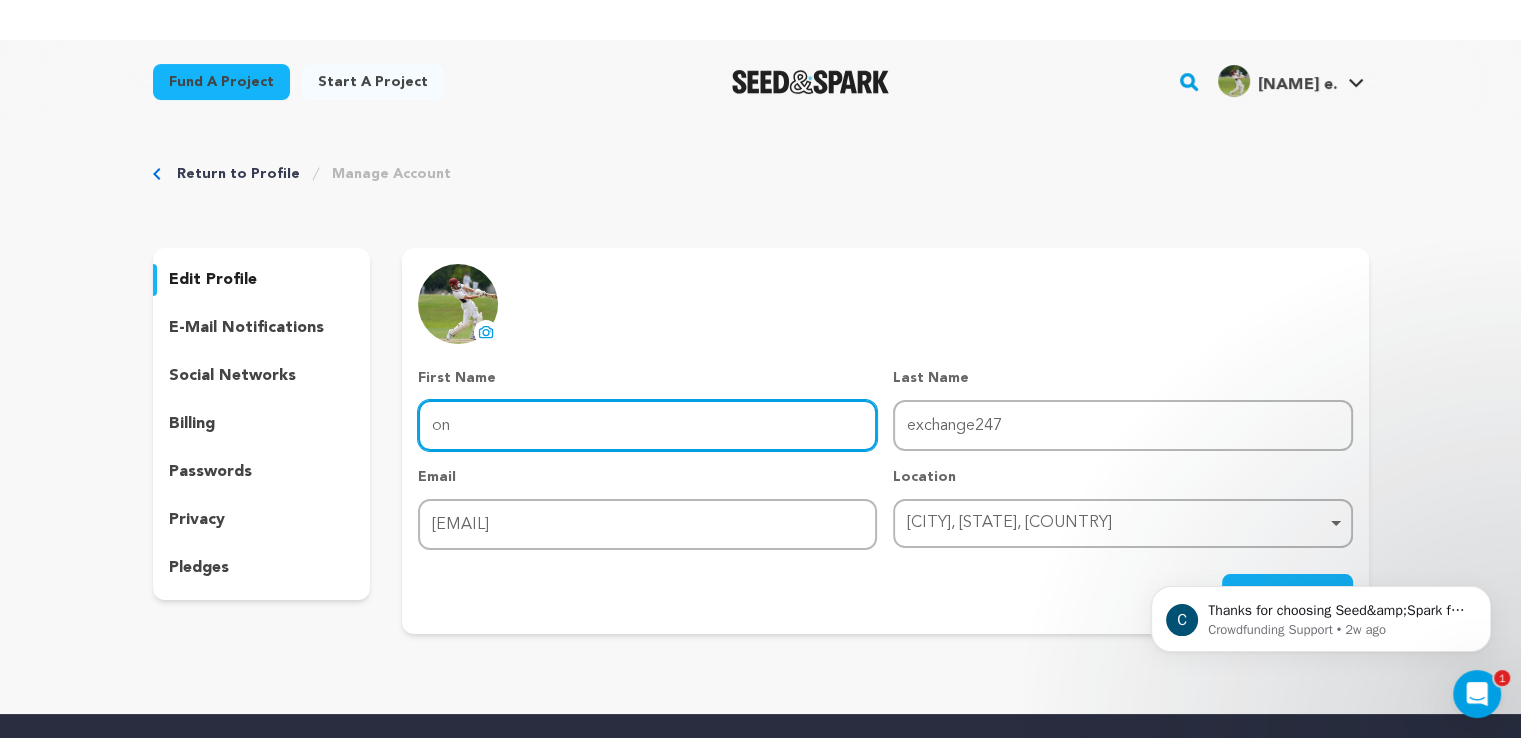 type on "o" 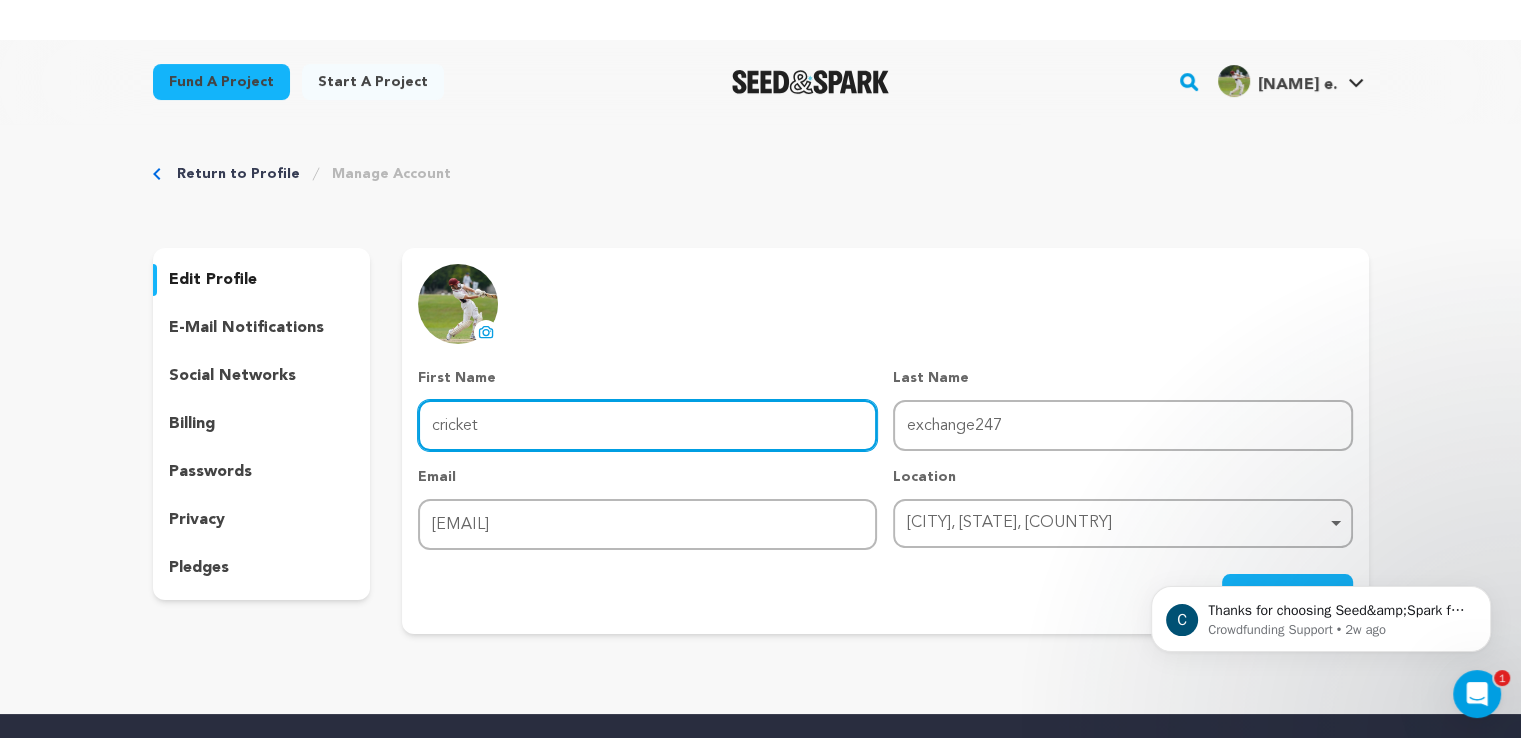 type on "cricket" 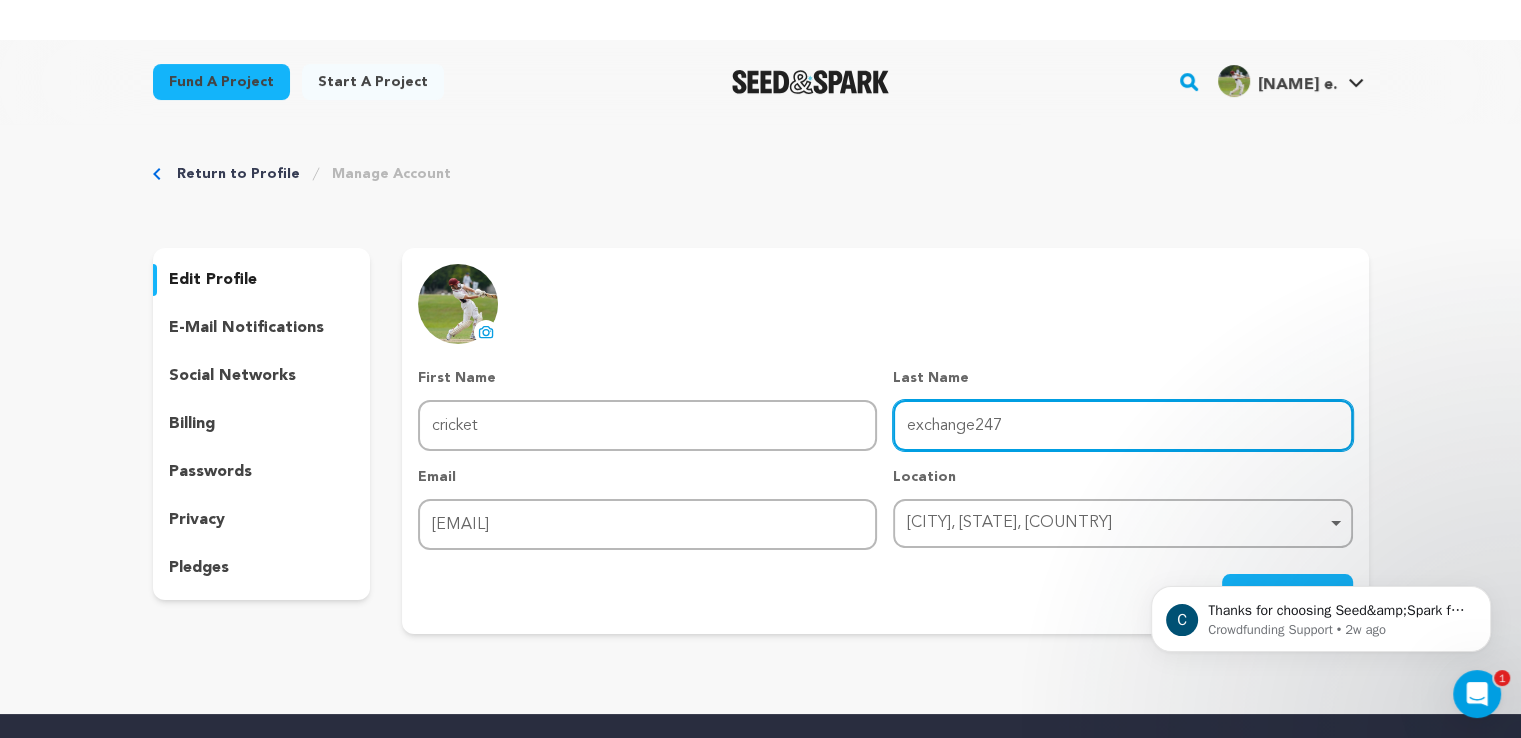 drag, startPoint x: 1072, startPoint y: 420, endPoint x: 848, endPoint y: 449, distance: 225.86943 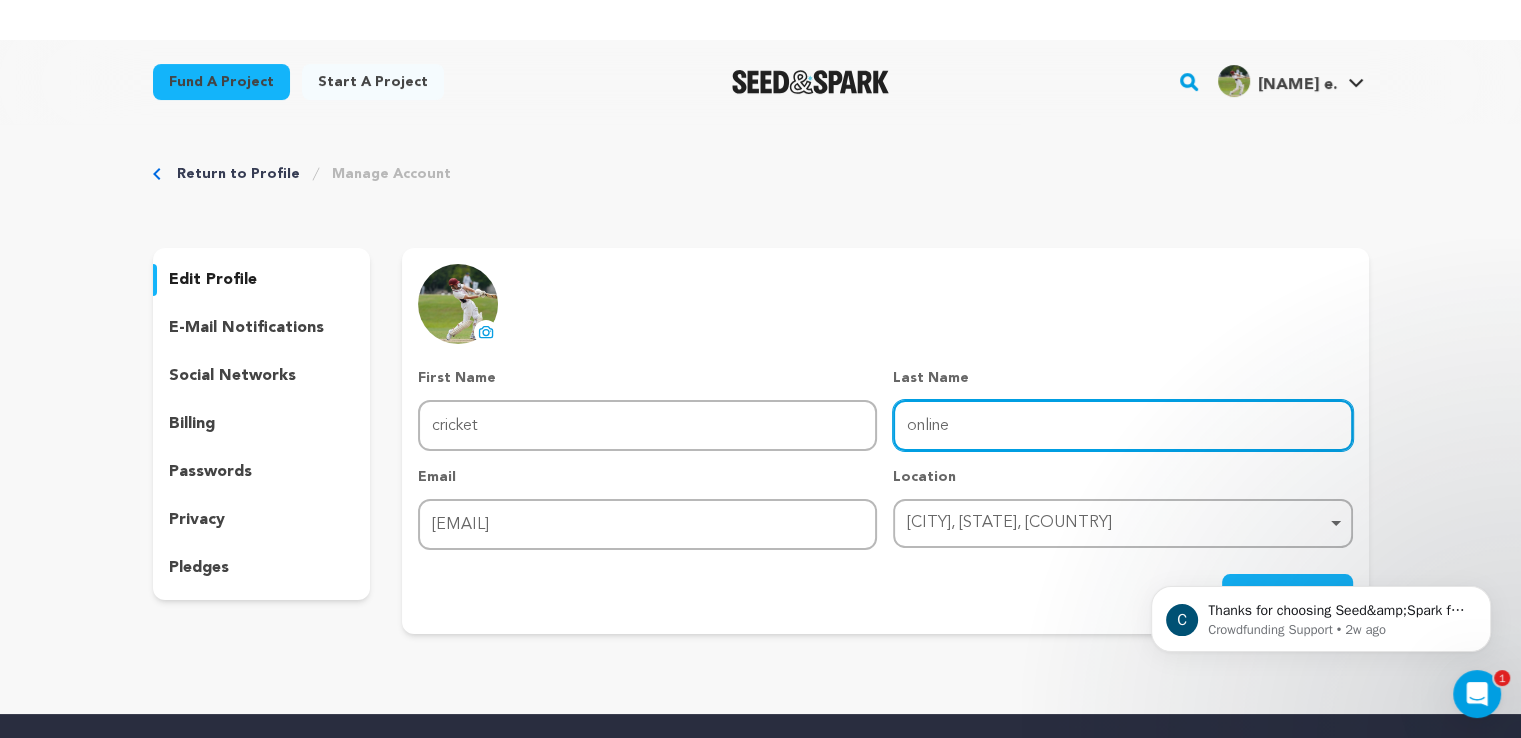click on "Indianapolis, Indiana, United States Remove item" at bounding box center (1116, 523) 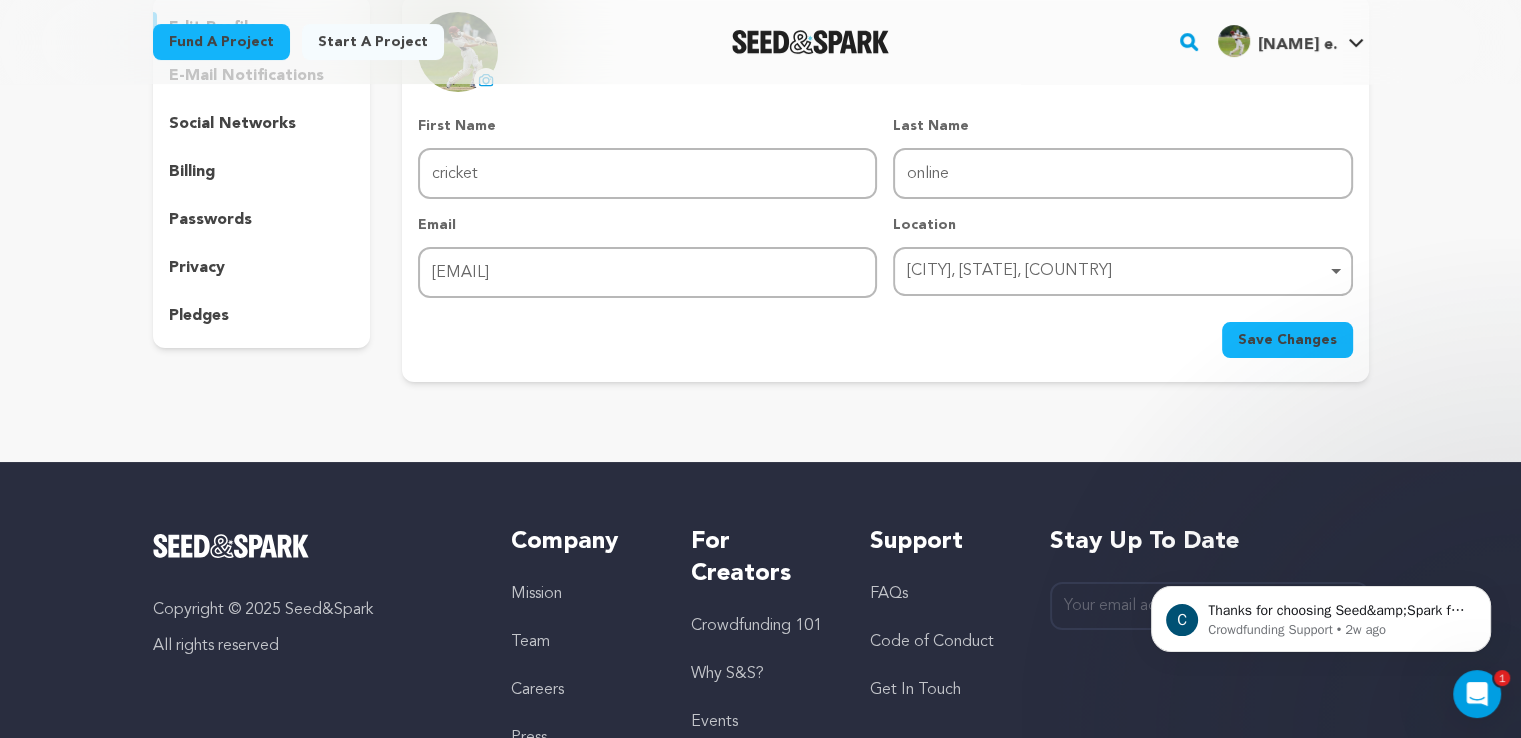scroll, scrollTop: 400, scrollLeft: 0, axis: vertical 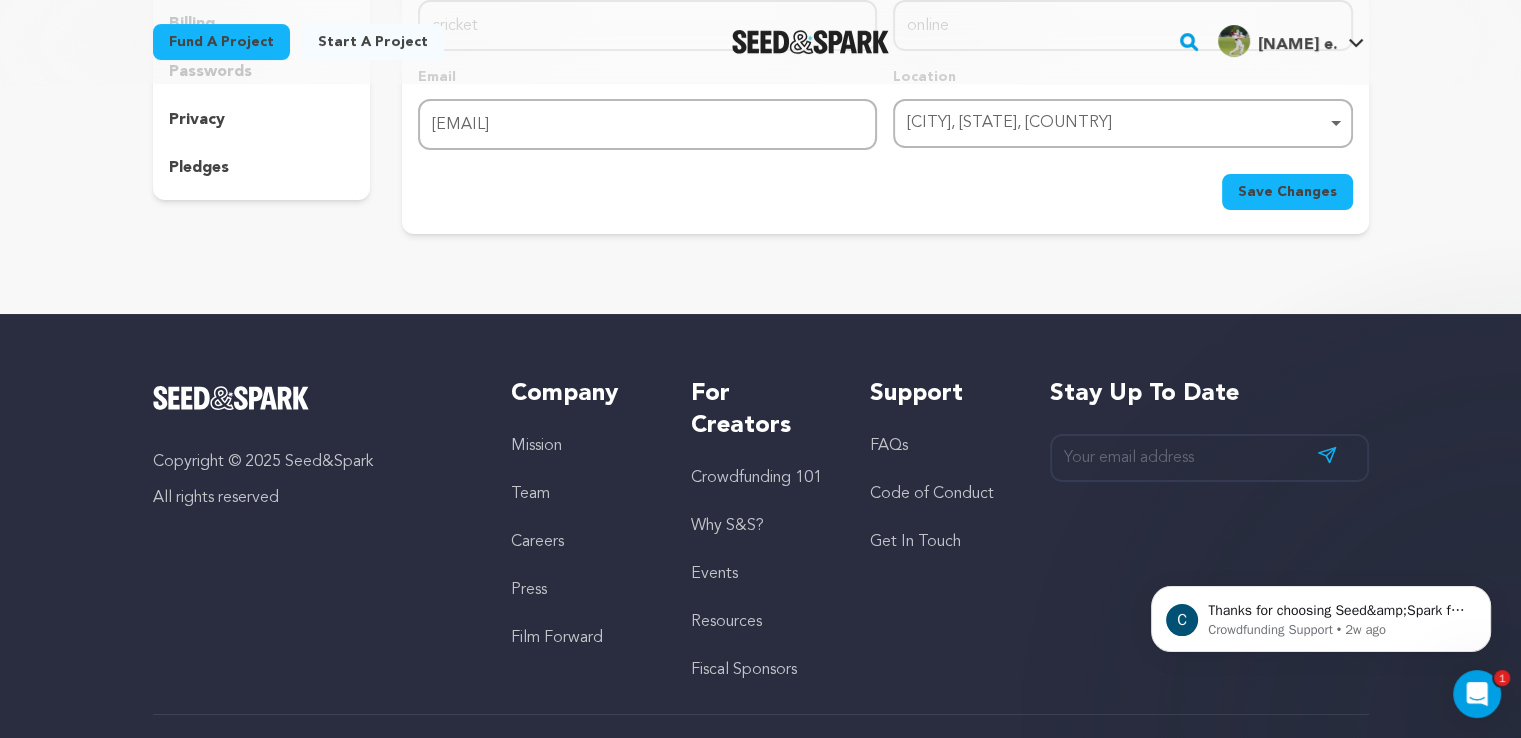 click on "Save Changes" at bounding box center [1287, 192] 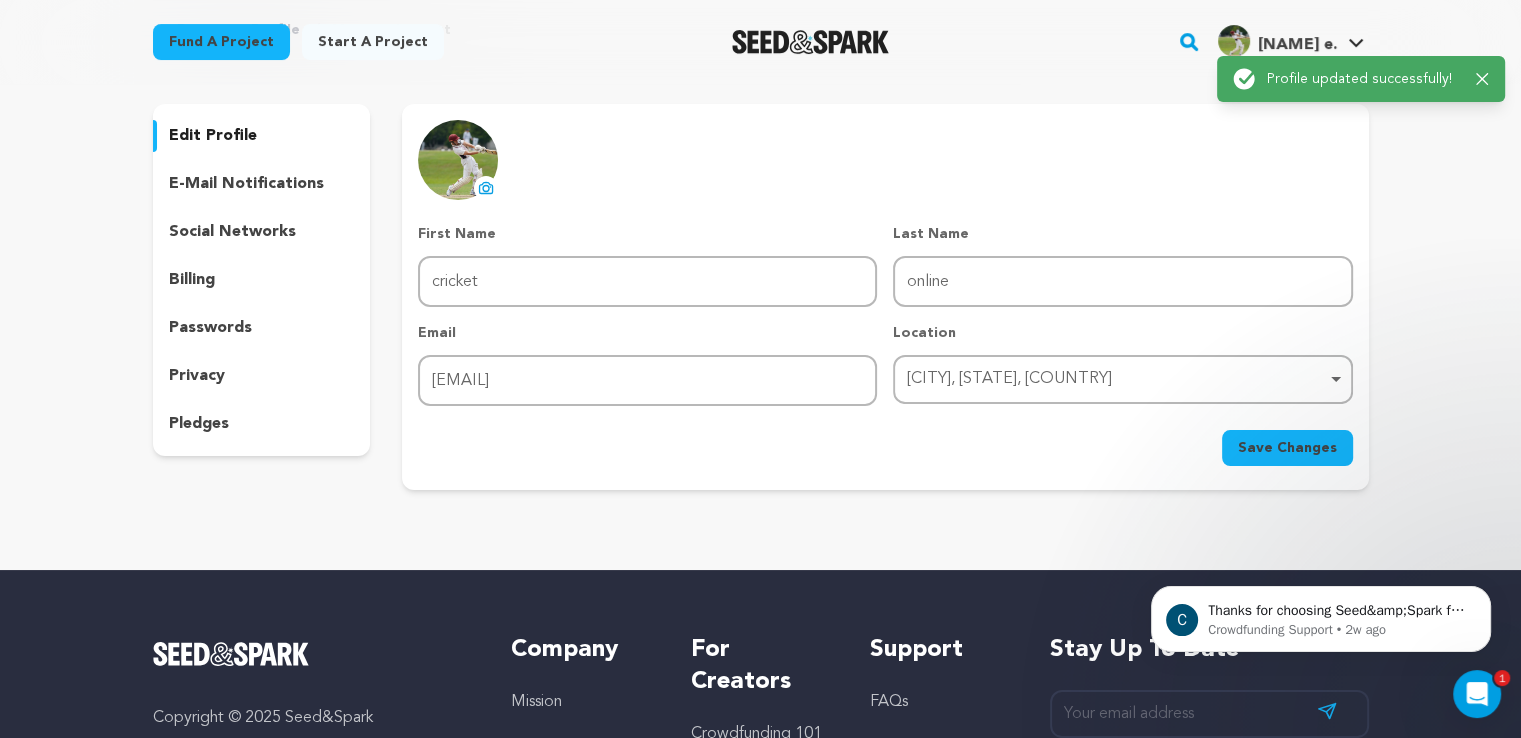 scroll, scrollTop: 0, scrollLeft: 0, axis: both 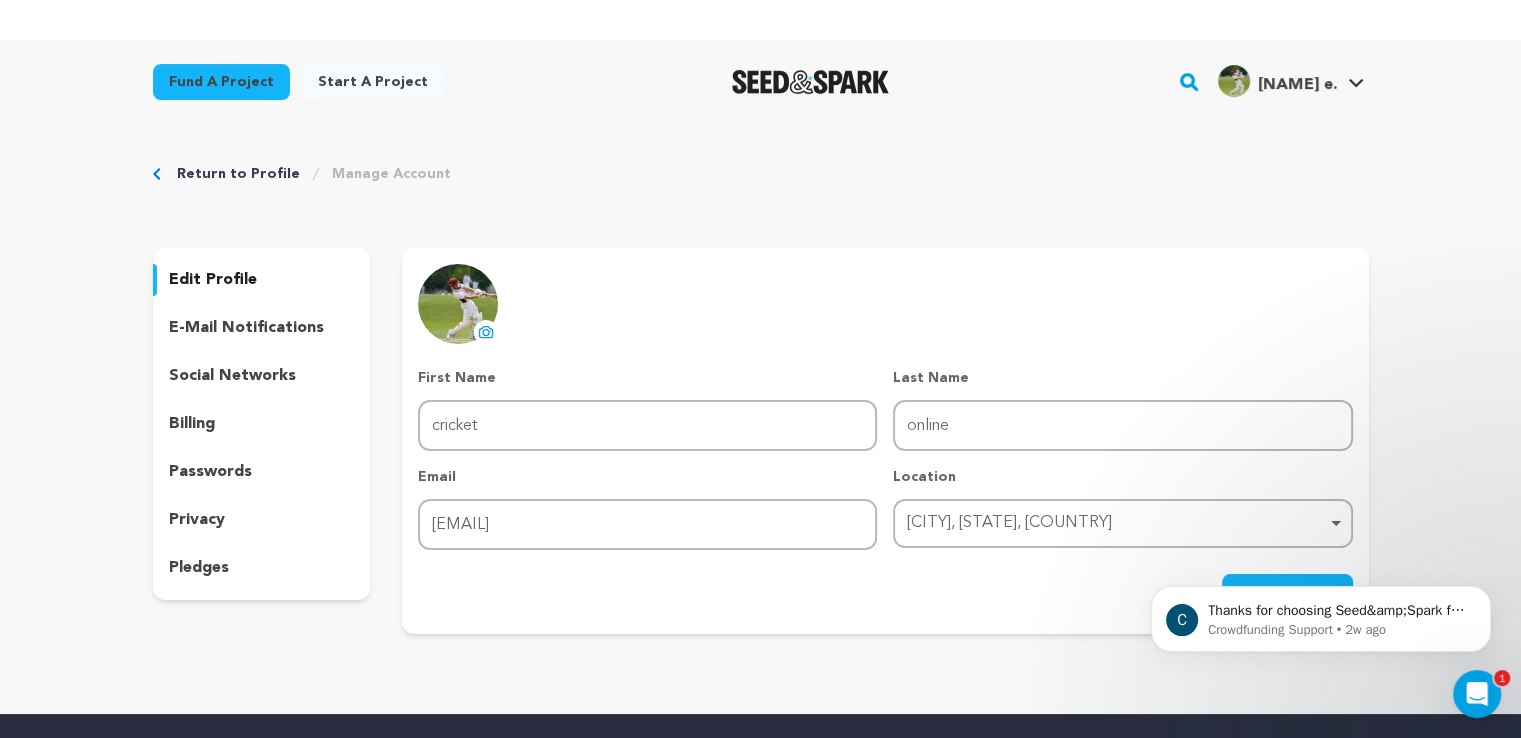 click on "edit profile" at bounding box center [213, 280] 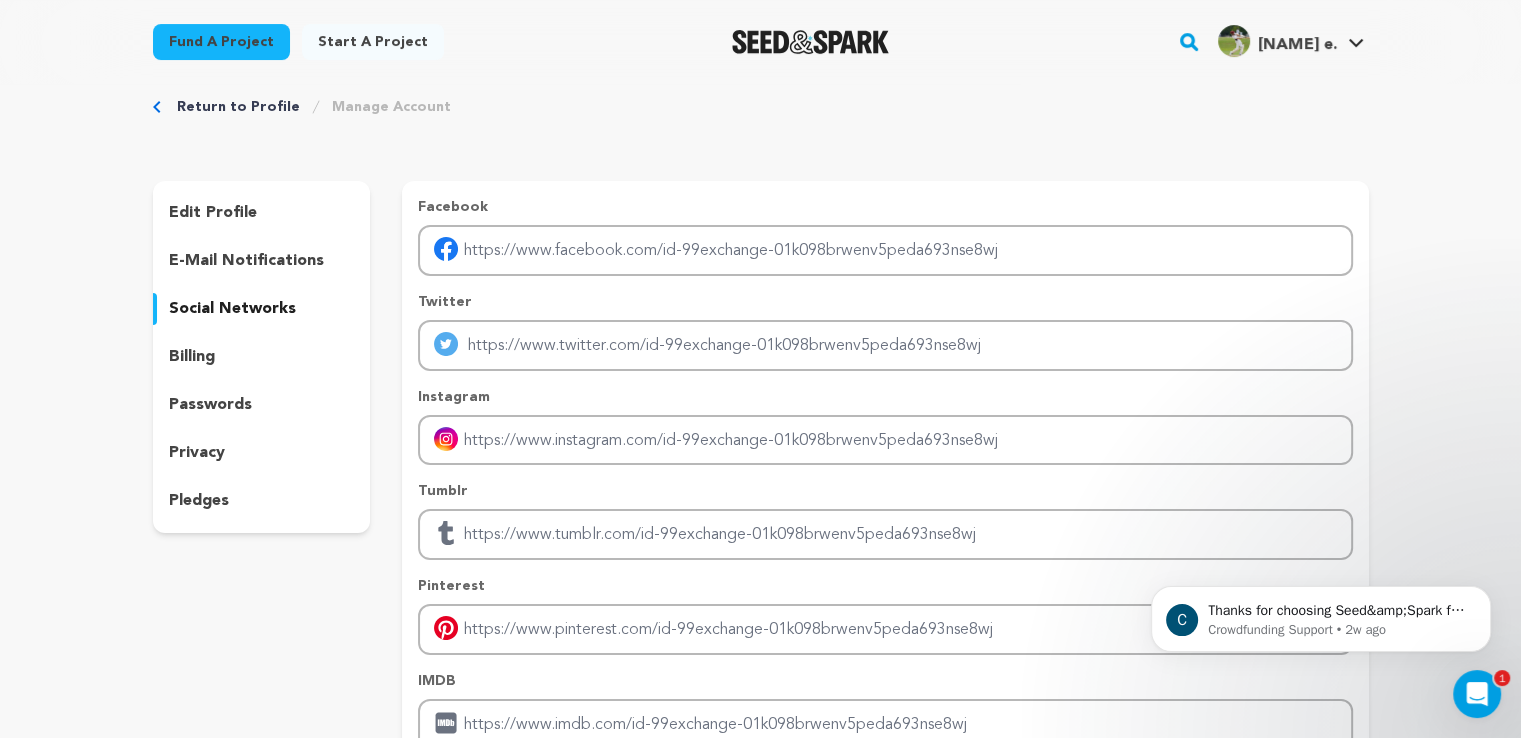 scroll, scrollTop: 100, scrollLeft: 0, axis: vertical 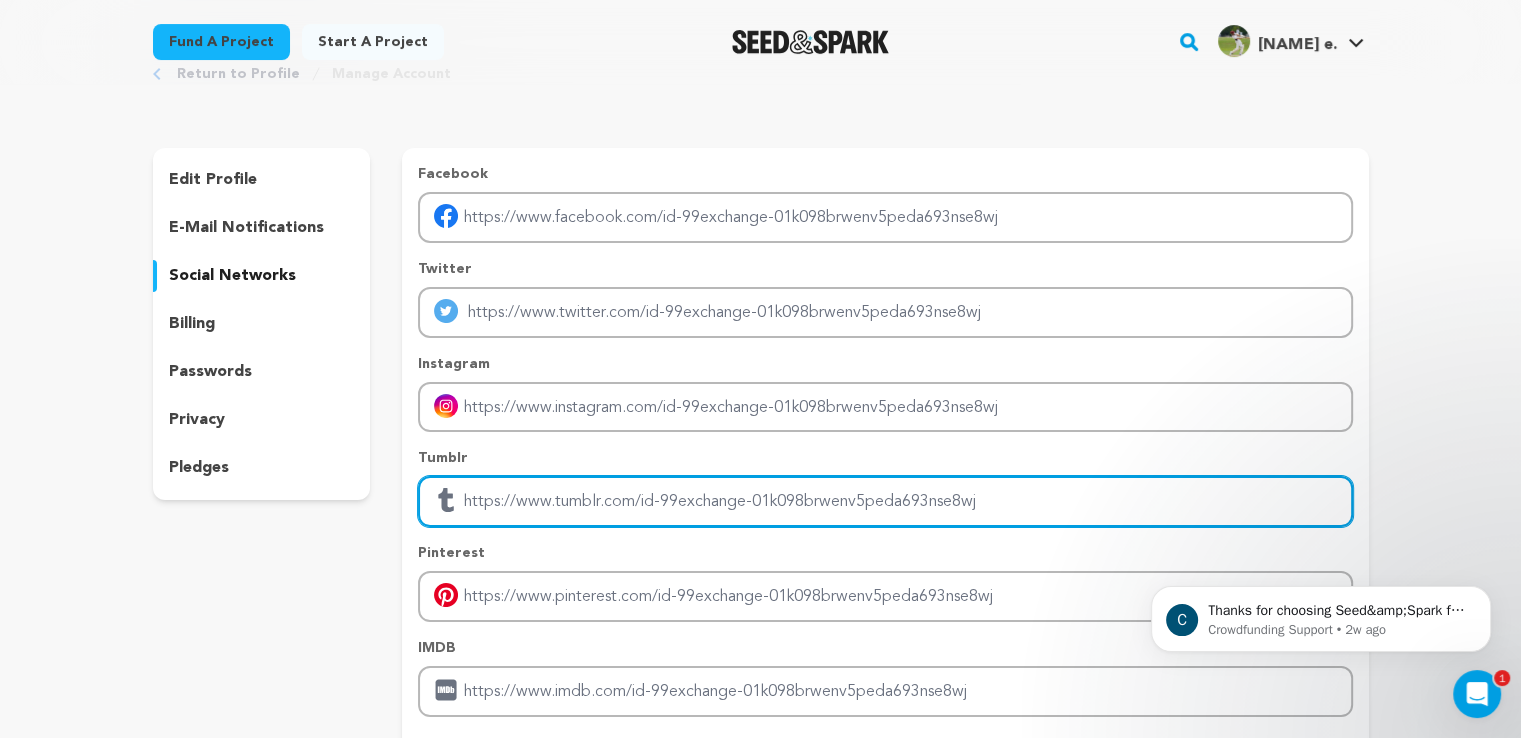 click at bounding box center (885, 501) 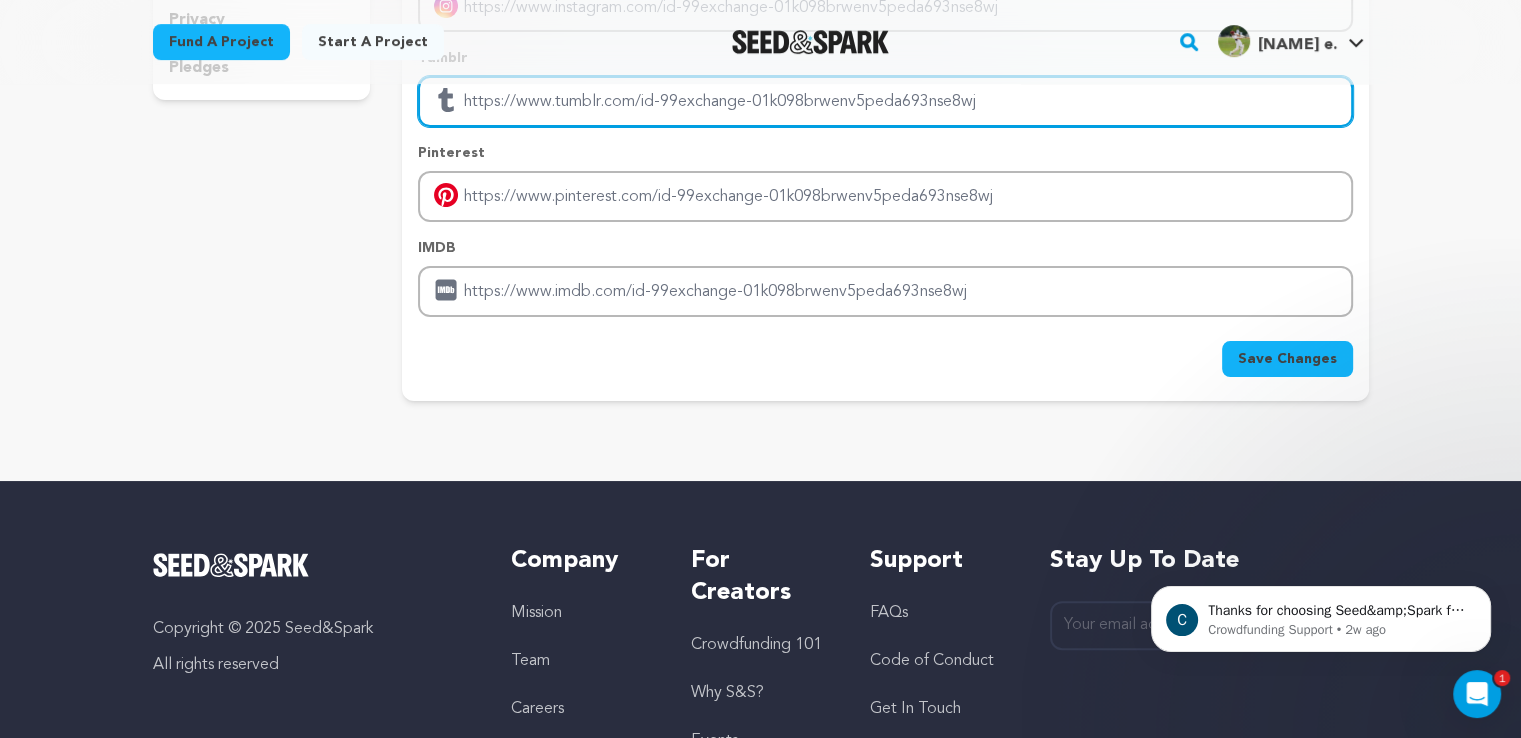 scroll, scrollTop: 0, scrollLeft: 0, axis: both 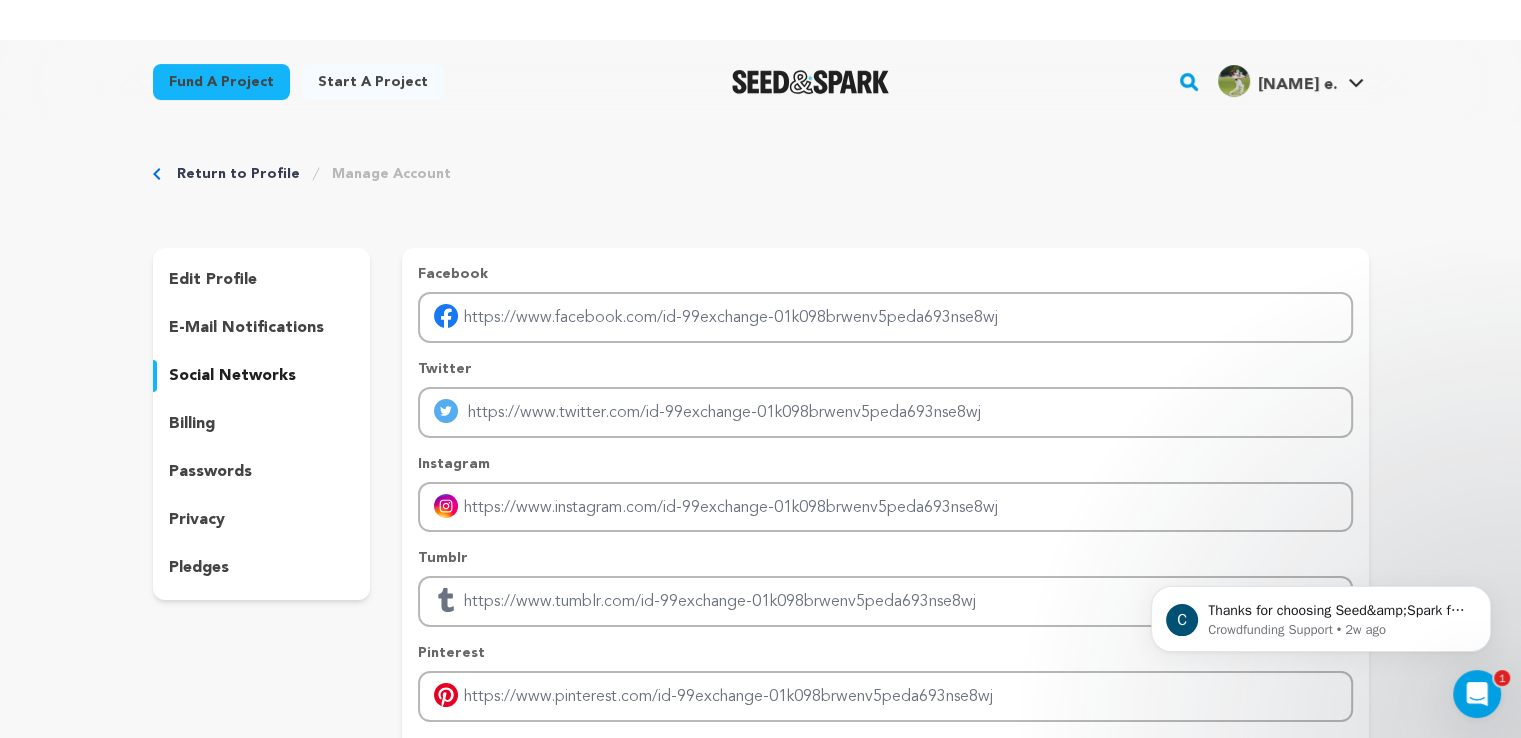 click on "edit profile" at bounding box center (213, 280) 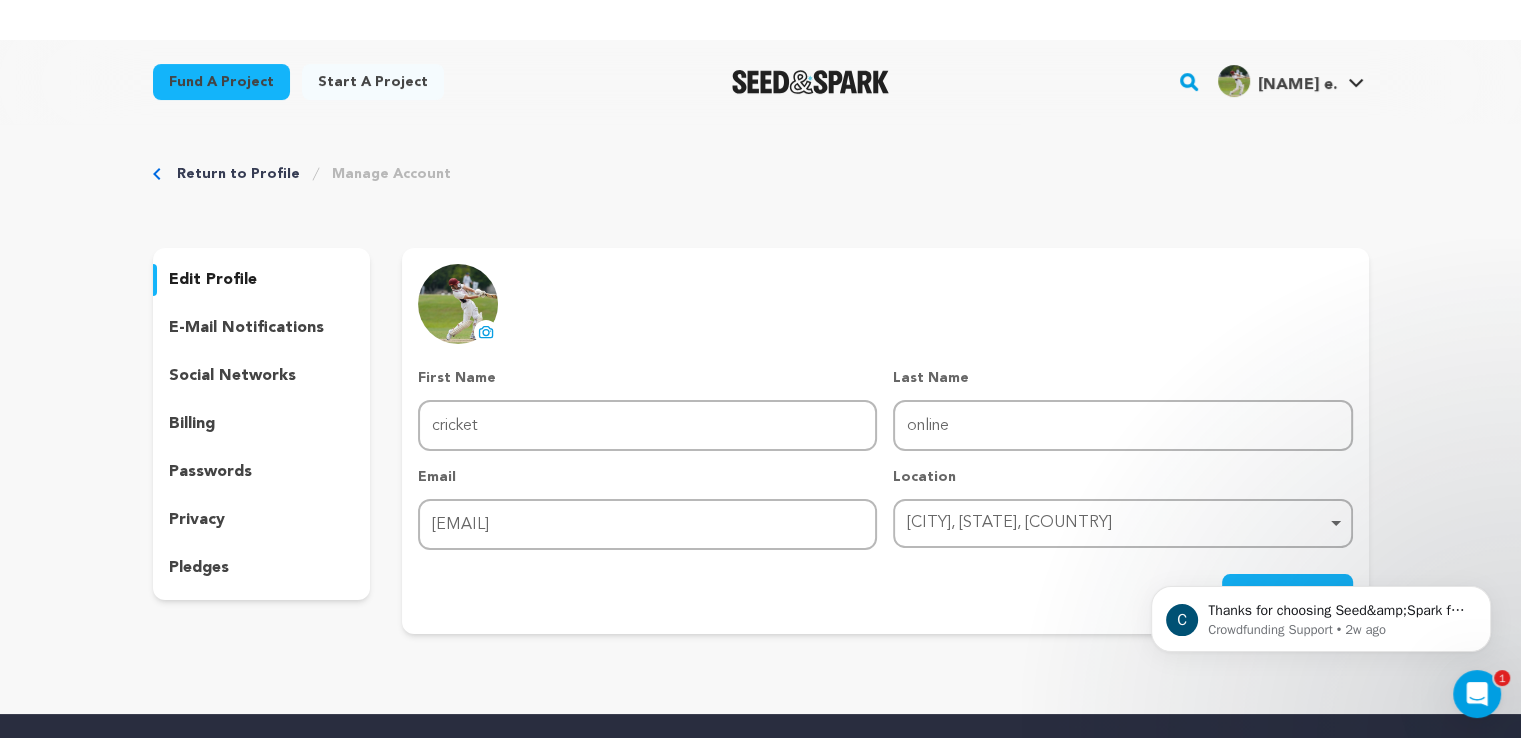 click on "e-mail notifications" at bounding box center (246, 328) 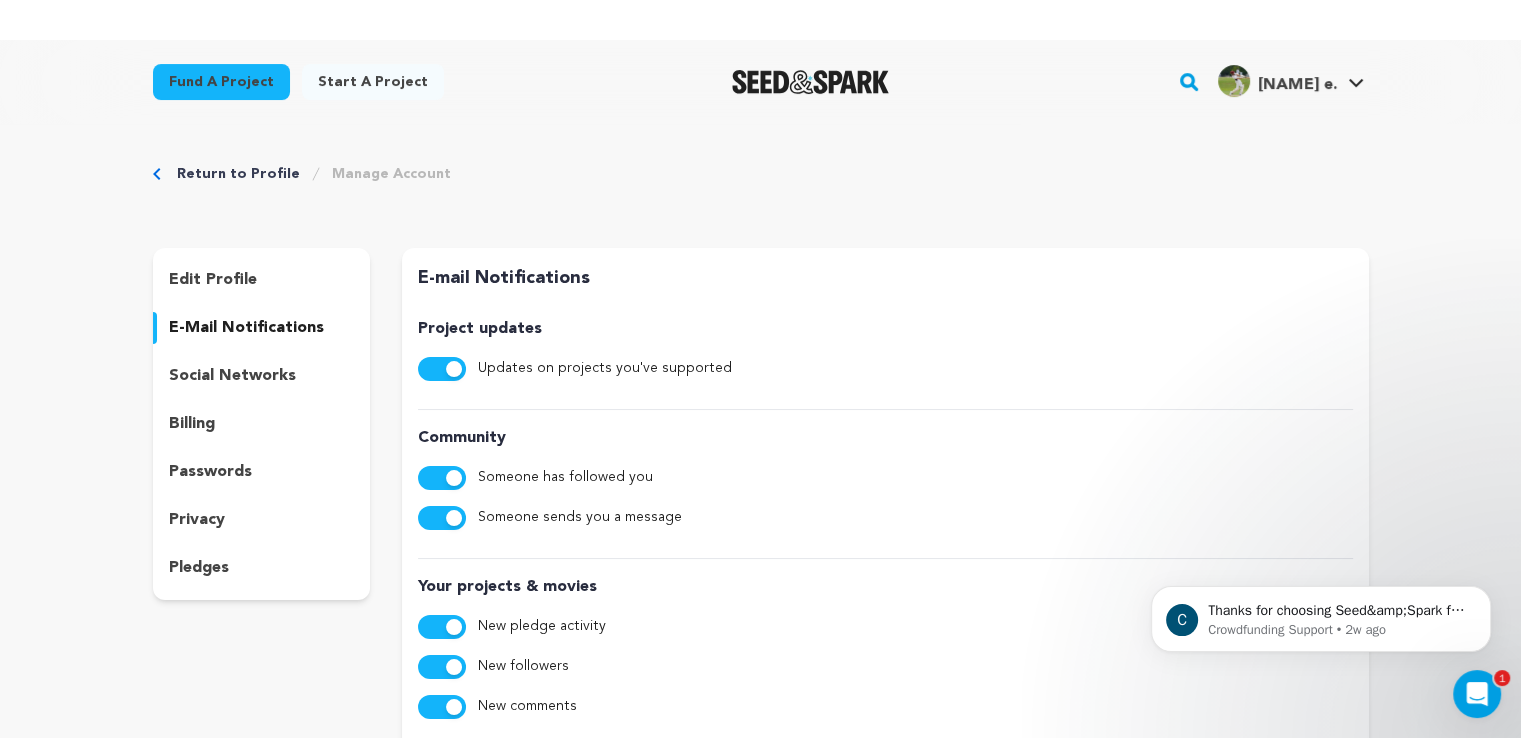 click on "social networks" at bounding box center [232, 376] 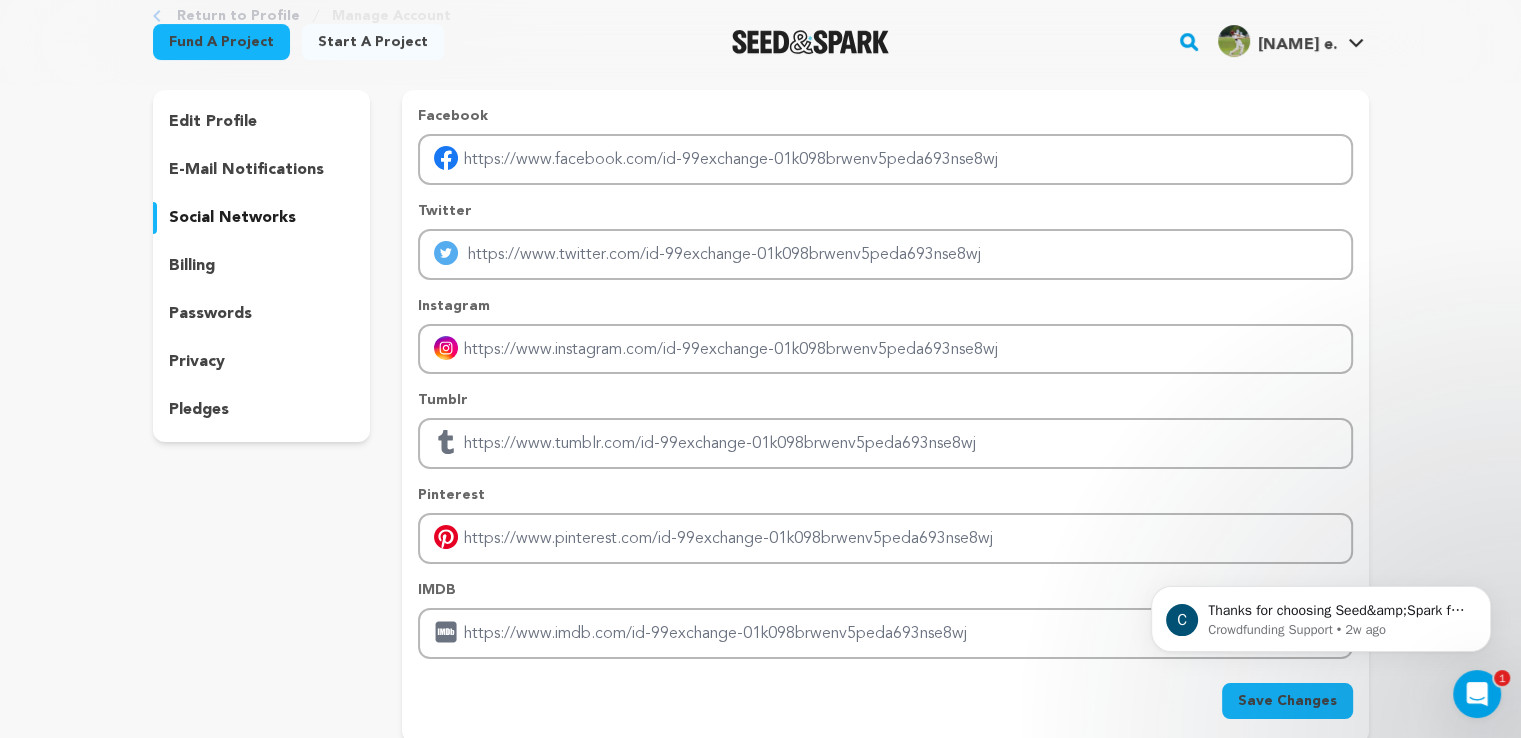scroll, scrollTop: 0, scrollLeft: 0, axis: both 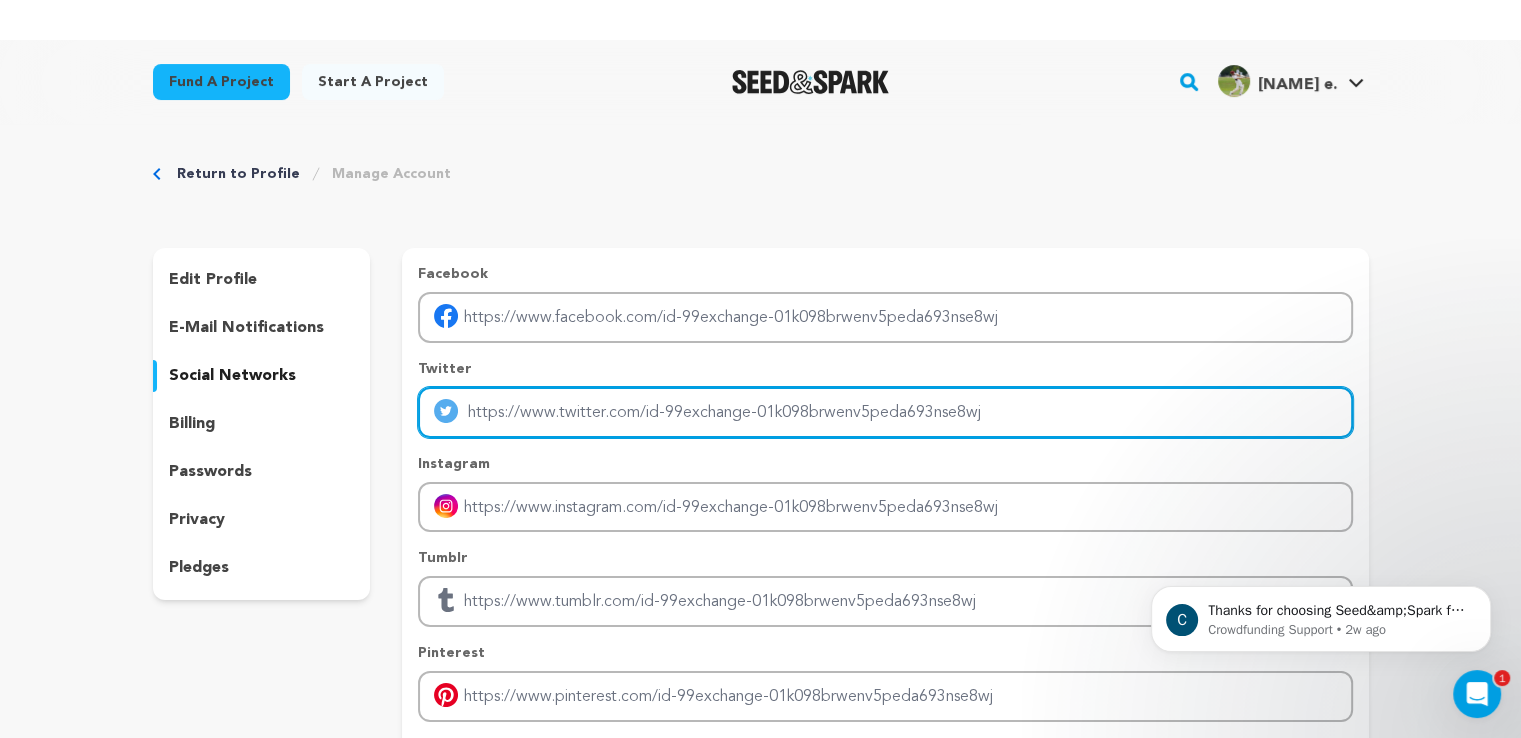 click at bounding box center [885, 412] 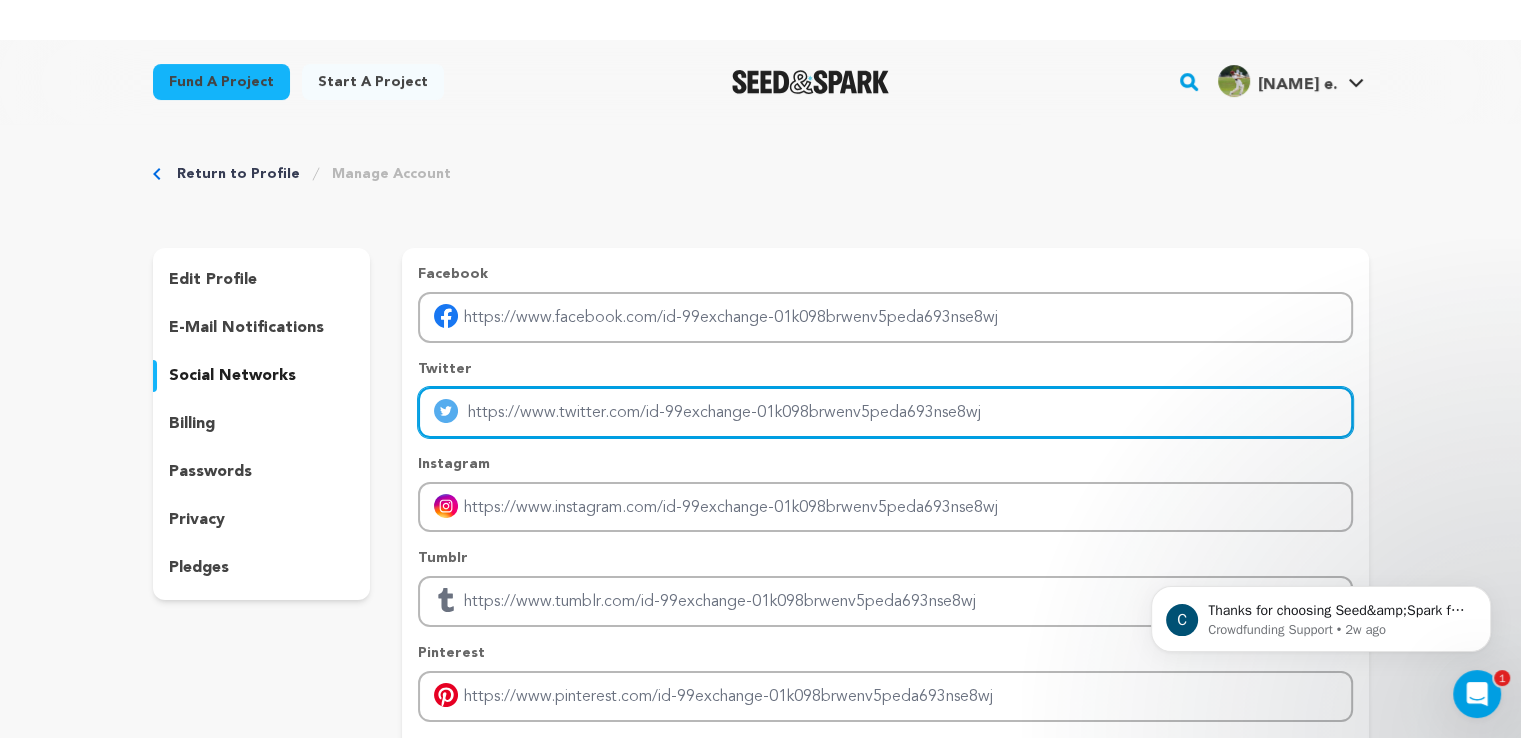 paste on "https://cricket-id.com/" 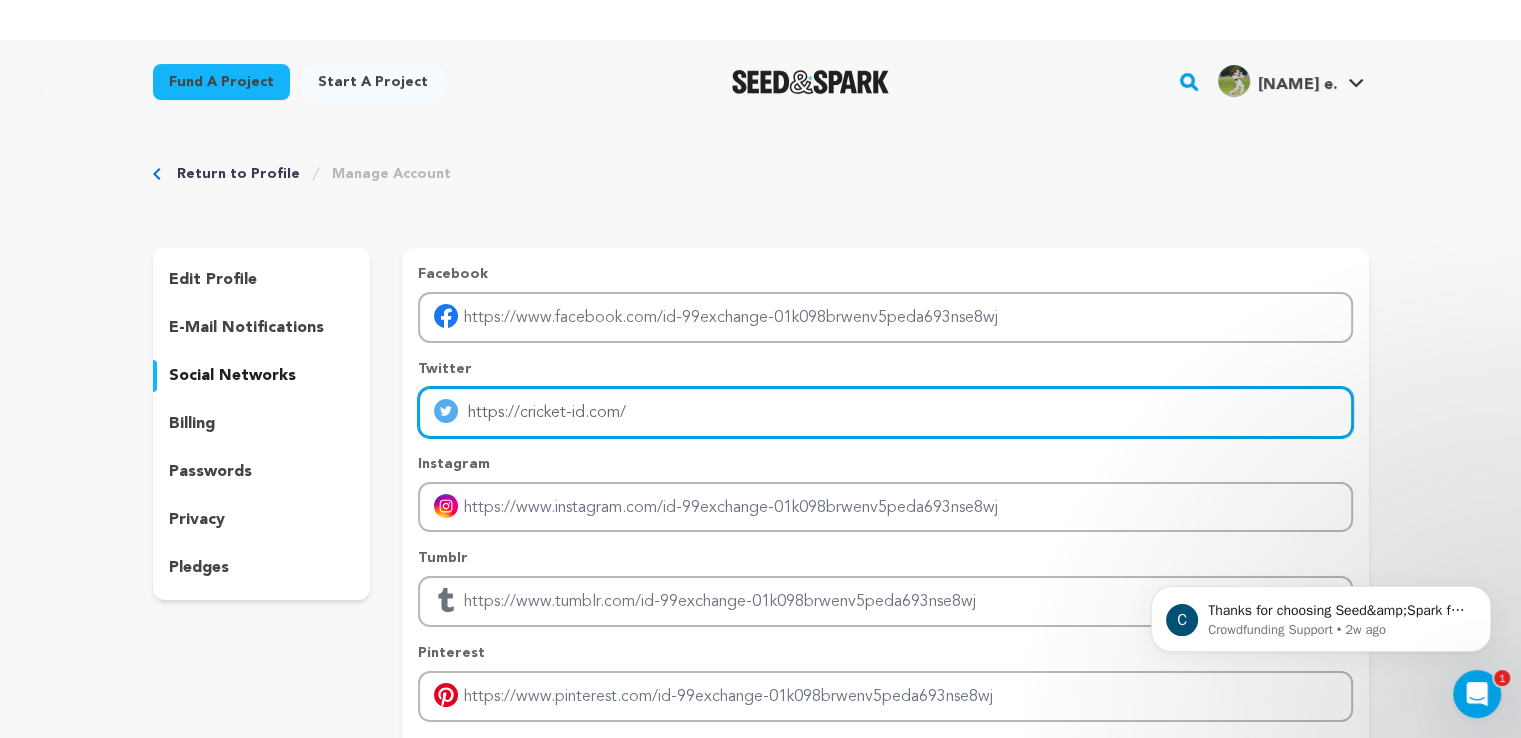 type on "https://cricket-id.com/" 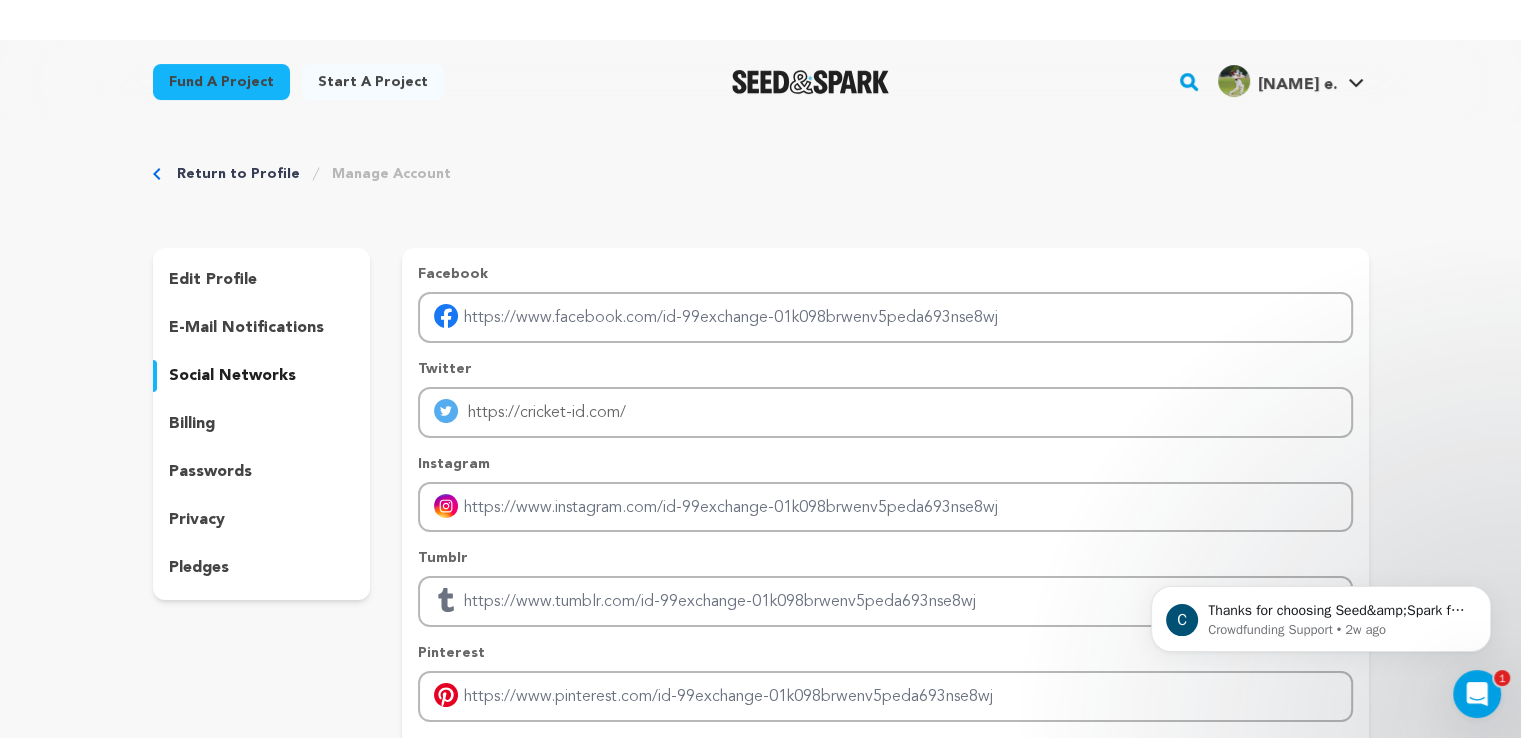 click on "Manage Account" at bounding box center [391, 174] 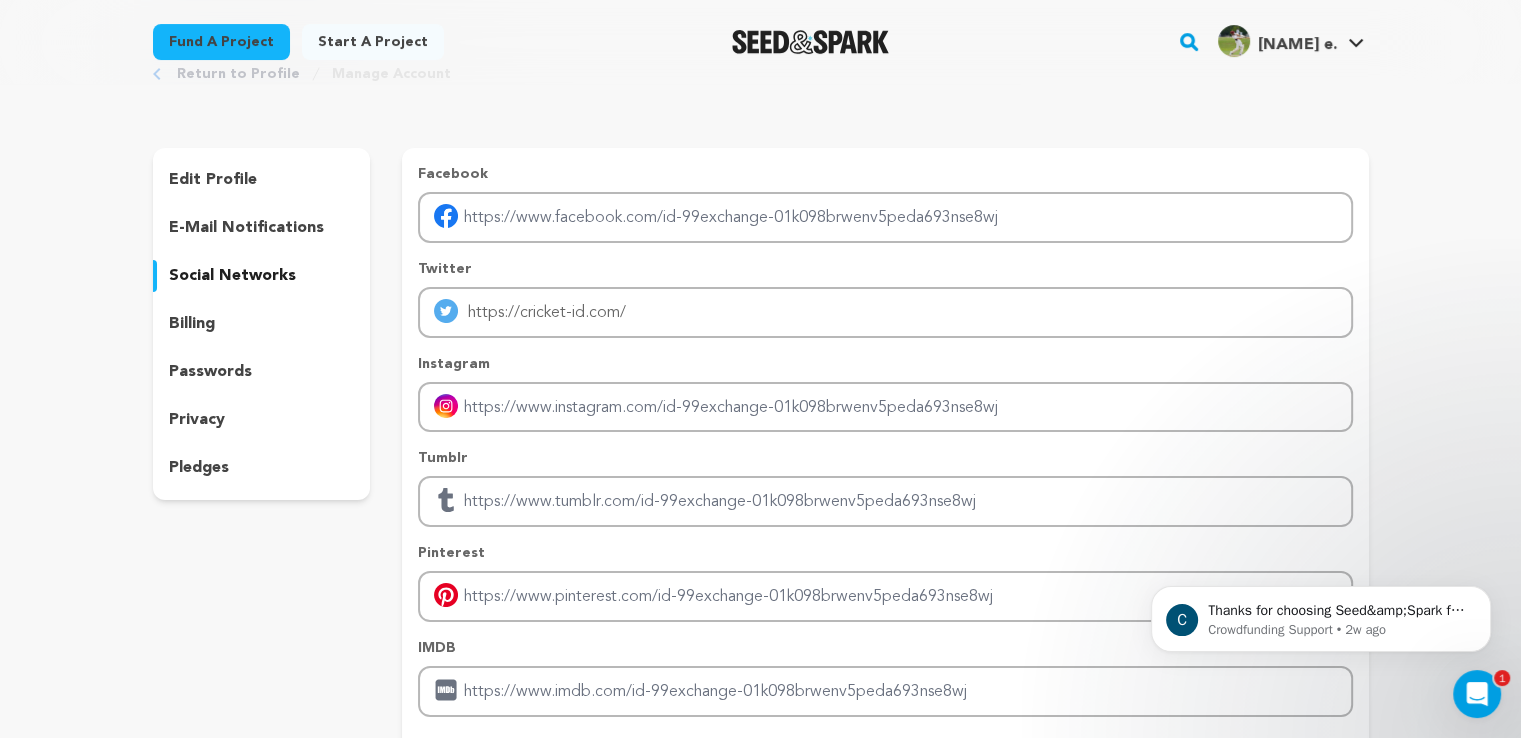 scroll, scrollTop: 600, scrollLeft: 0, axis: vertical 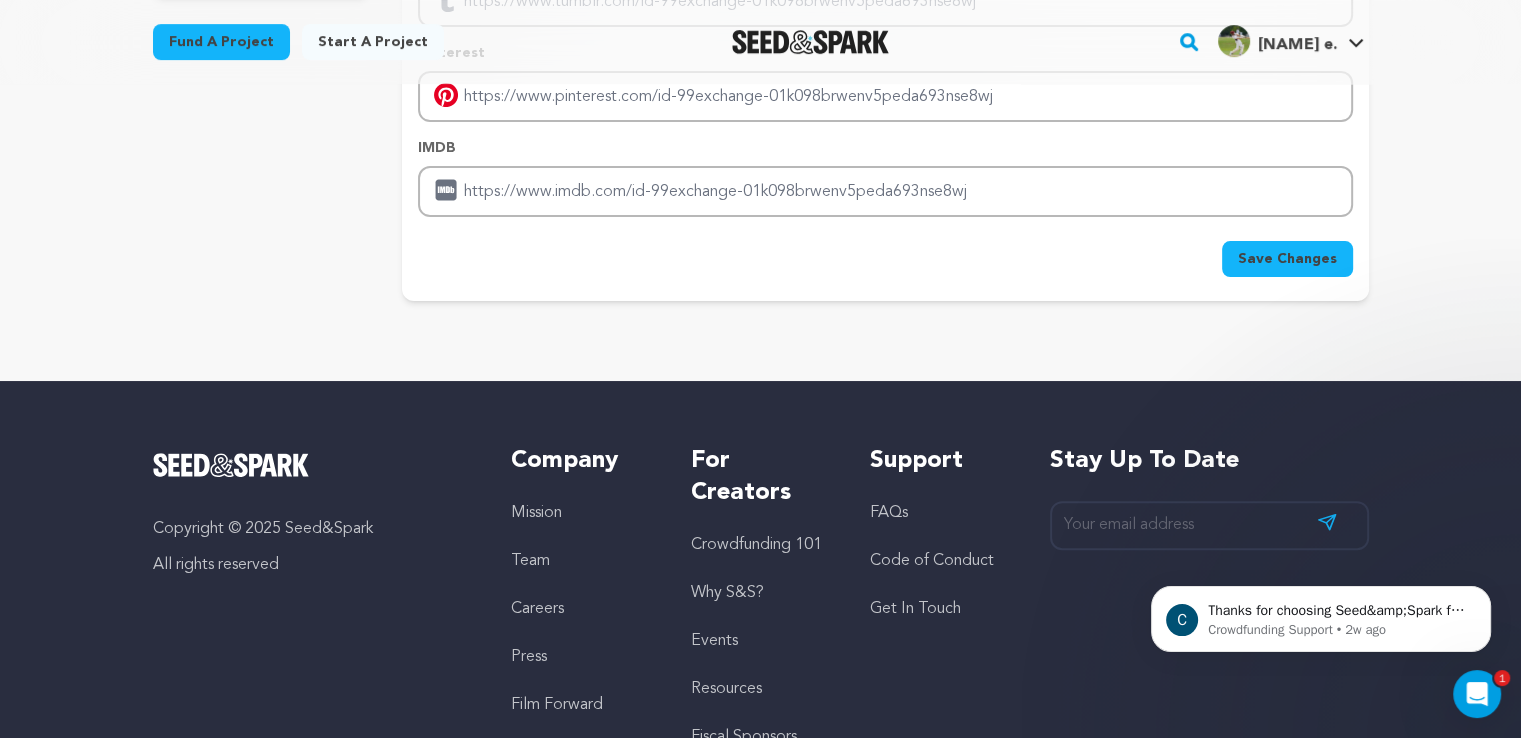 click on "Save Changes" at bounding box center (1287, 259) 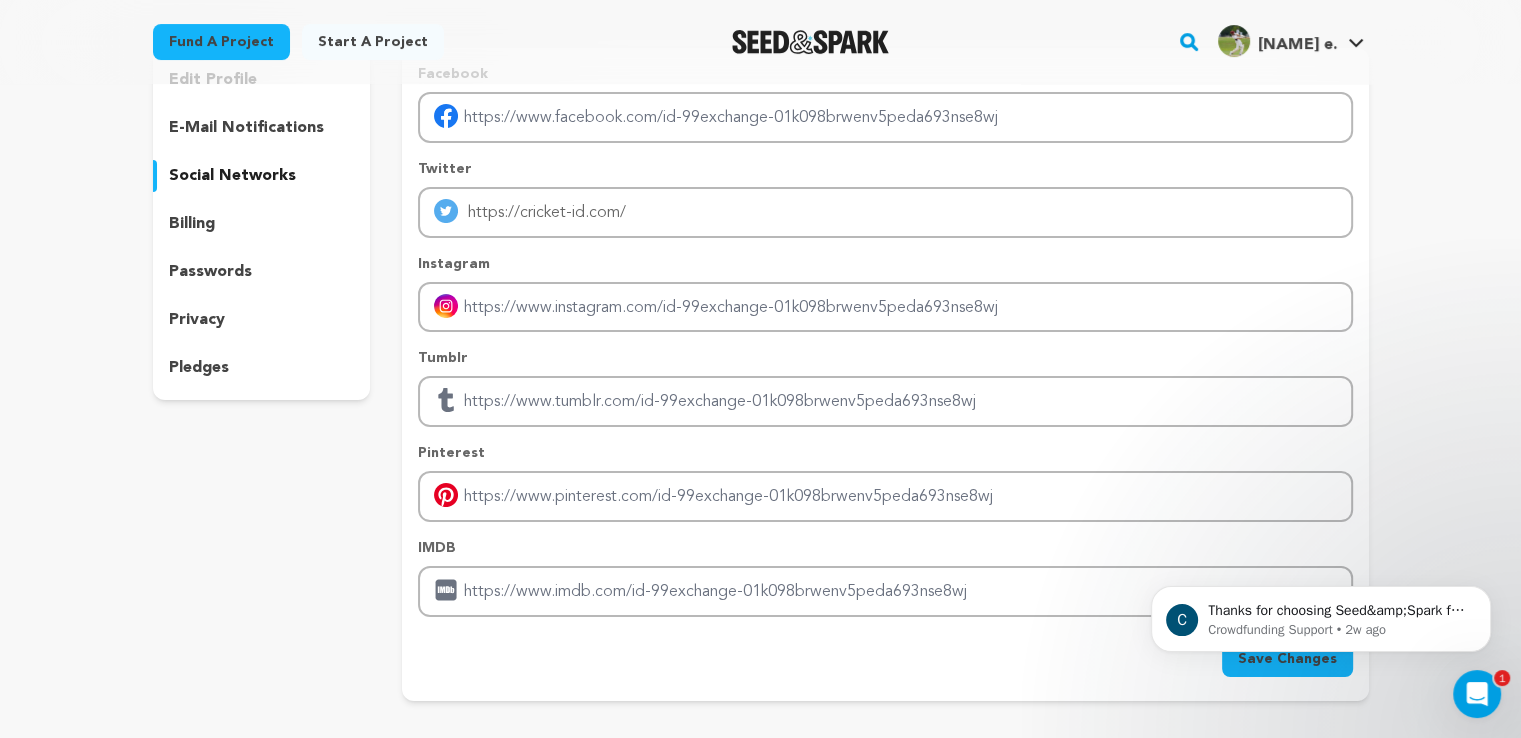 scroll, scrollTop: 0, scrollLeft: 0, axis: both 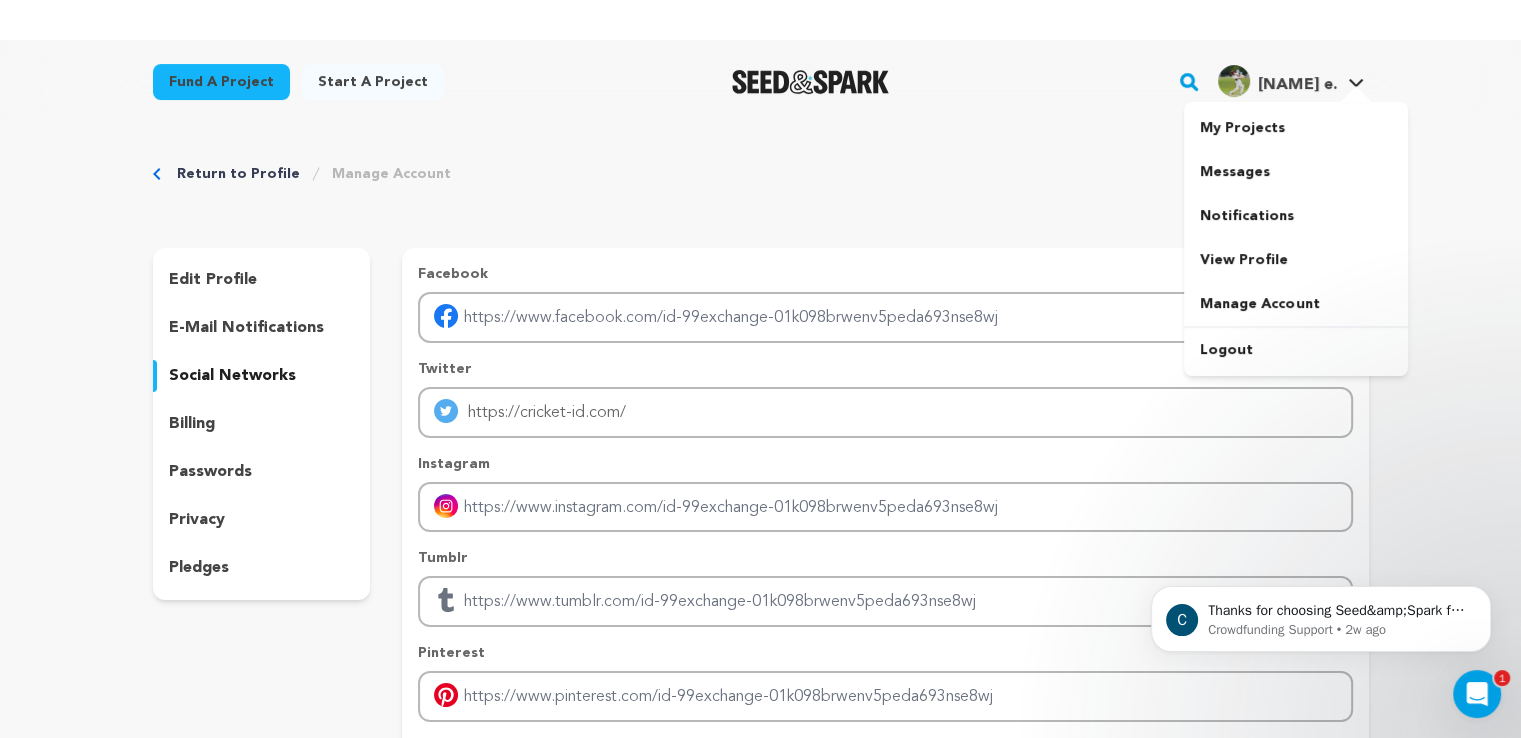 click on "tiger e." at bounding box center (1297, 85) 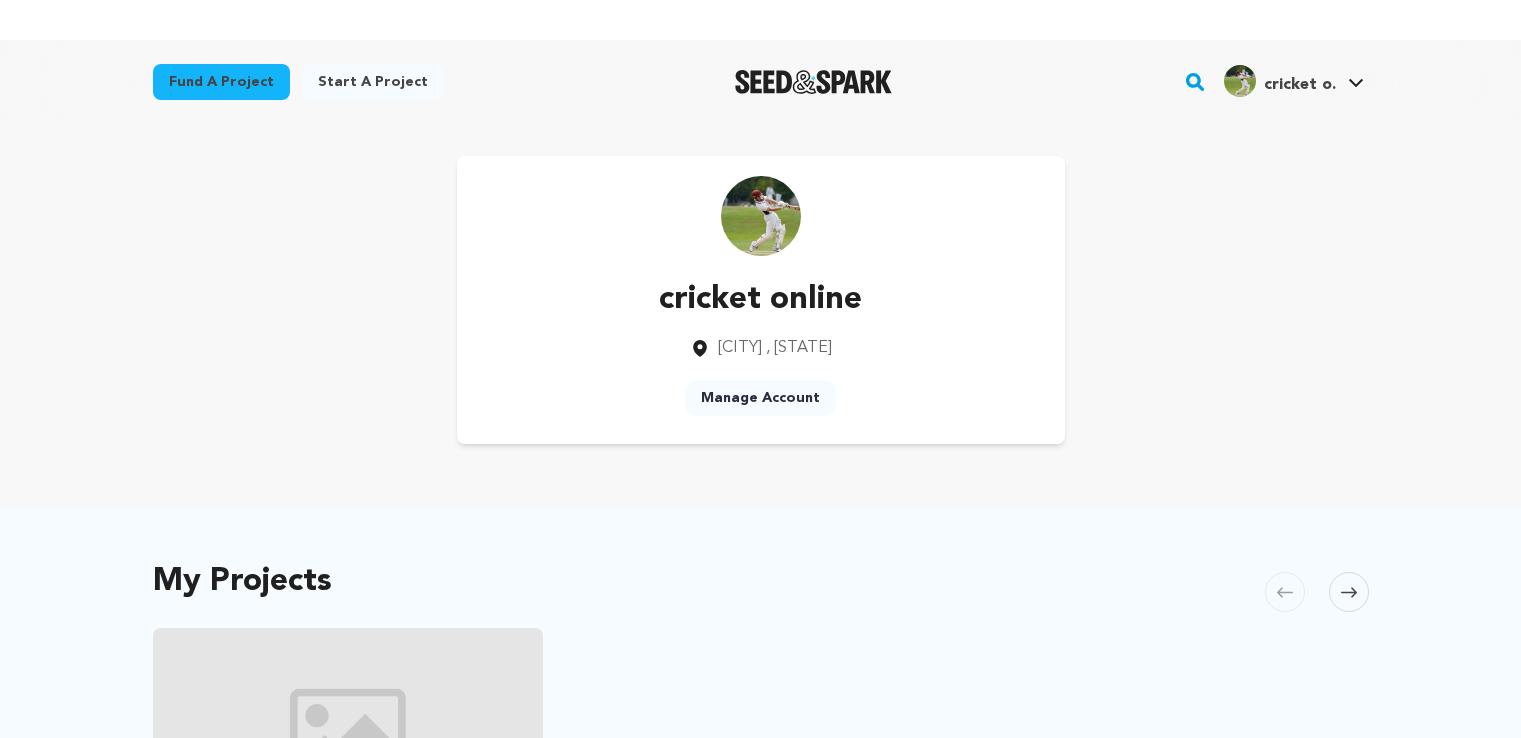 scroll, scrollTop: 0, scrollLeft: 0, axis: both 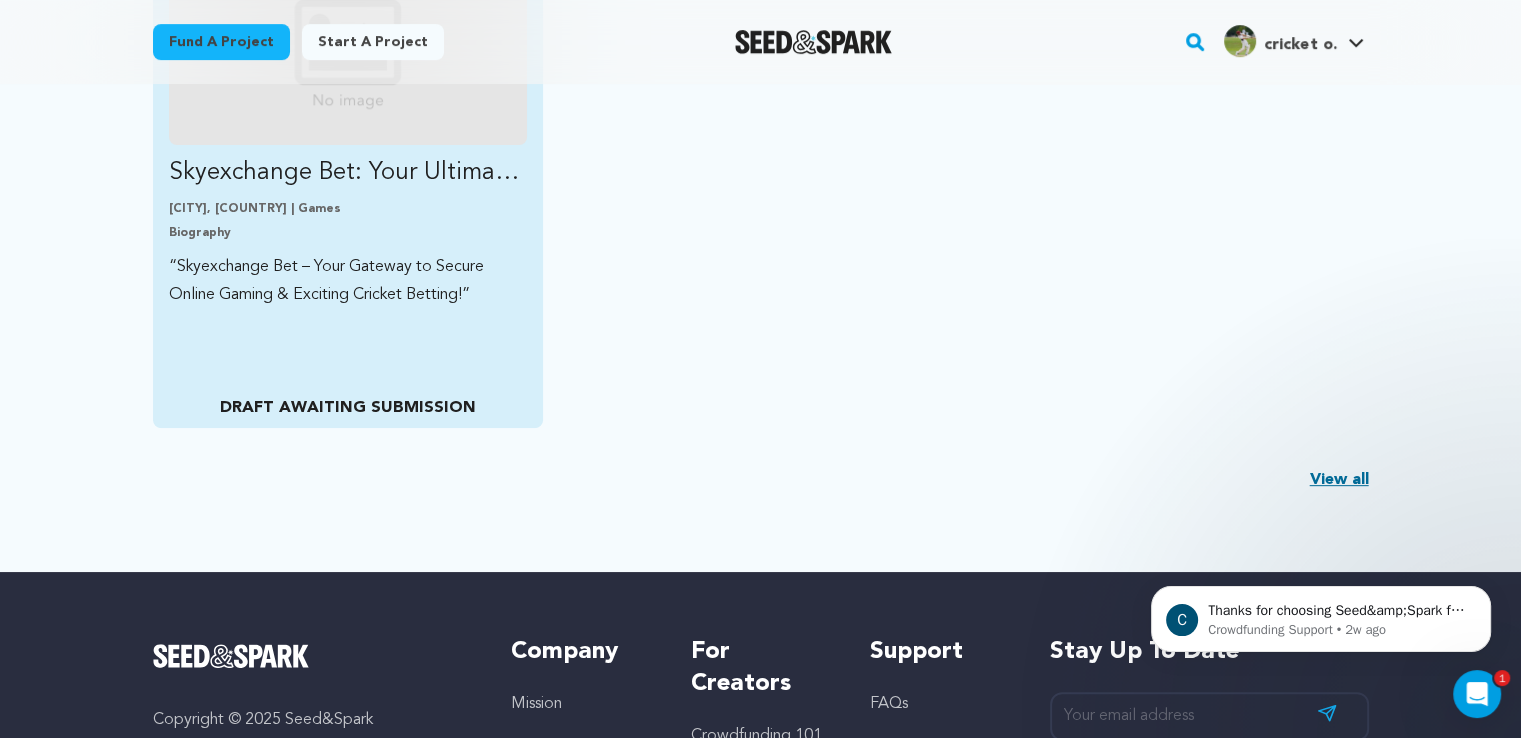 click on "DRAFT AWAITING SUBMISSION" at bounding box center (348, 408) 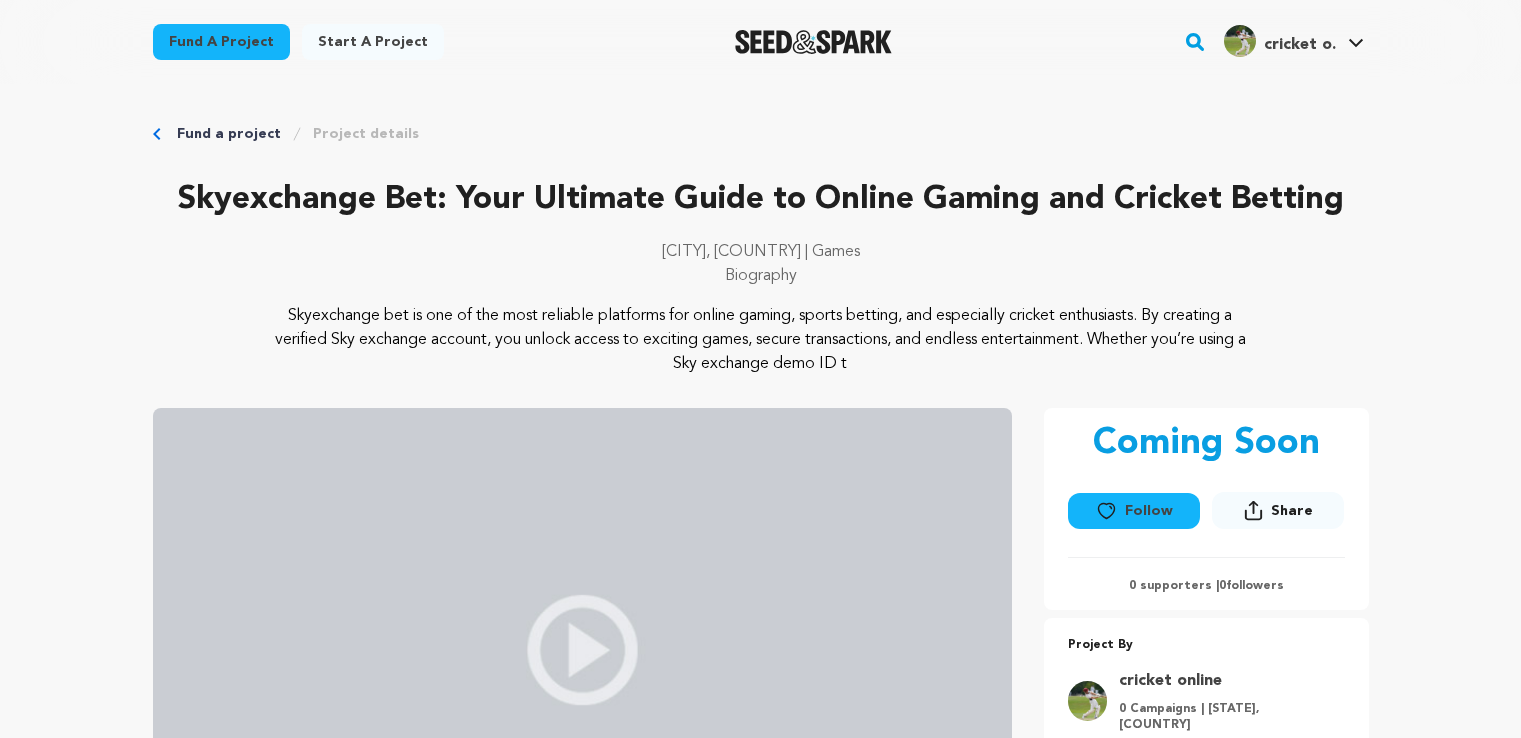 scroll, scrollTop: 0, scrollLeft: 0, axis: both 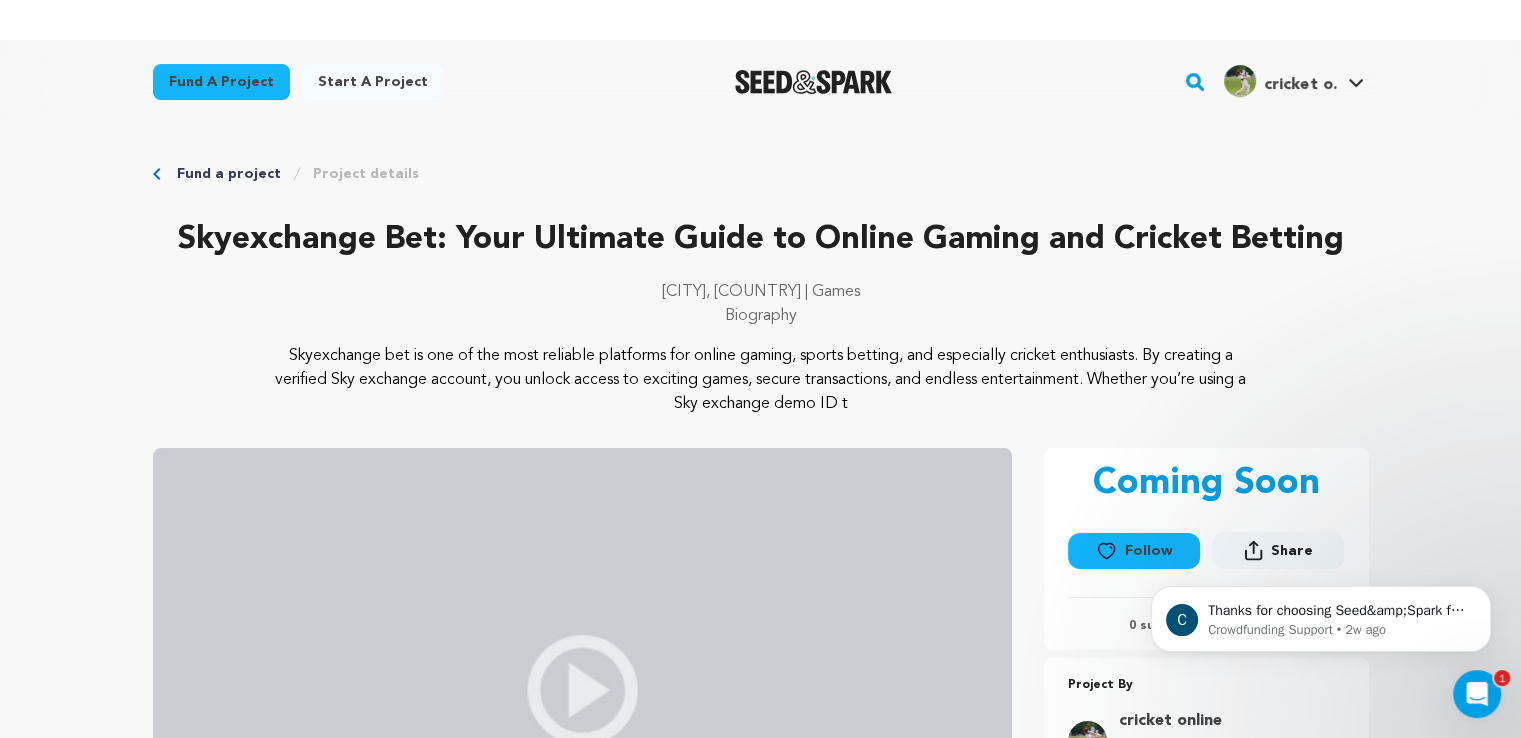 click on "Start a project" at bounding box center (373, 82) 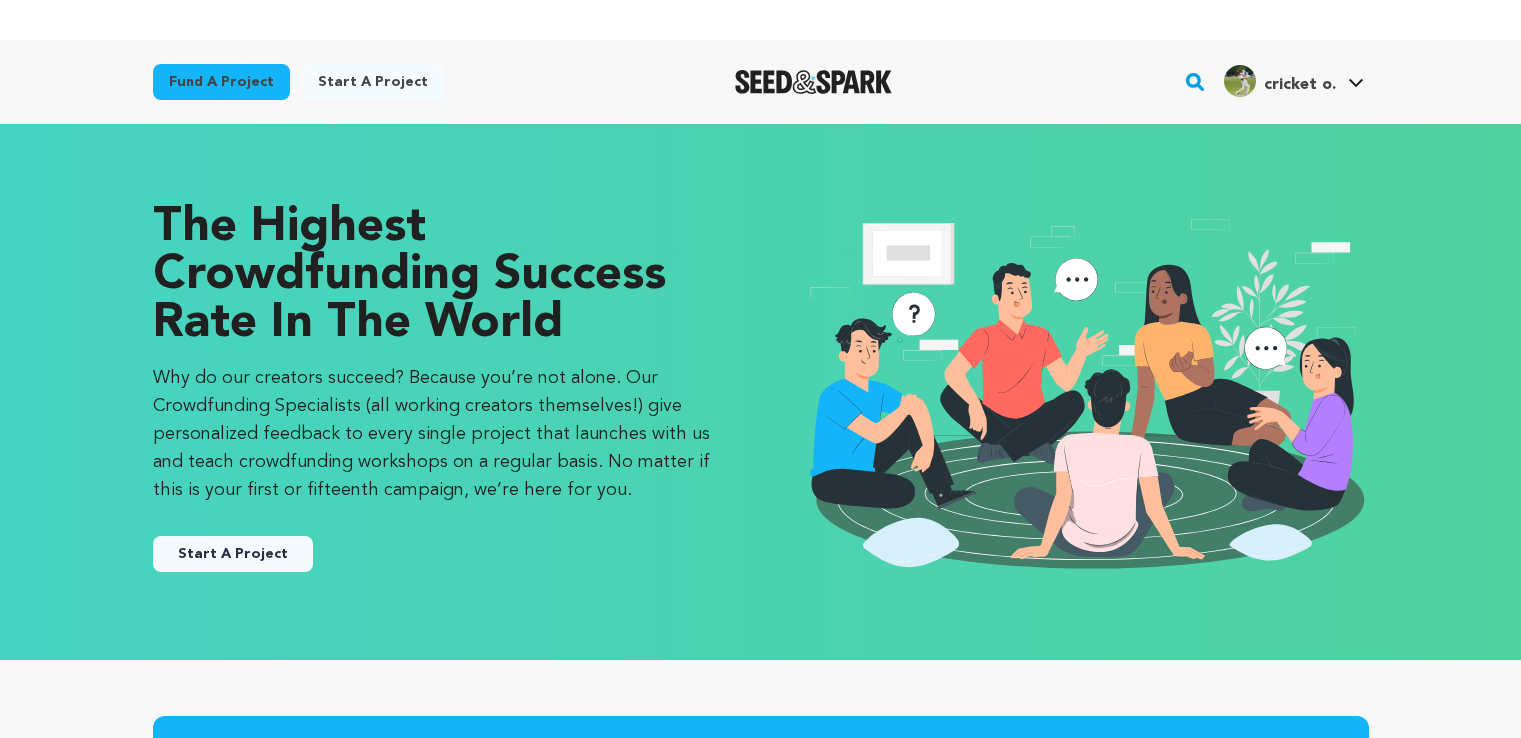 scroll, scrollTop: 0, scrollLeft: 0, axis: both 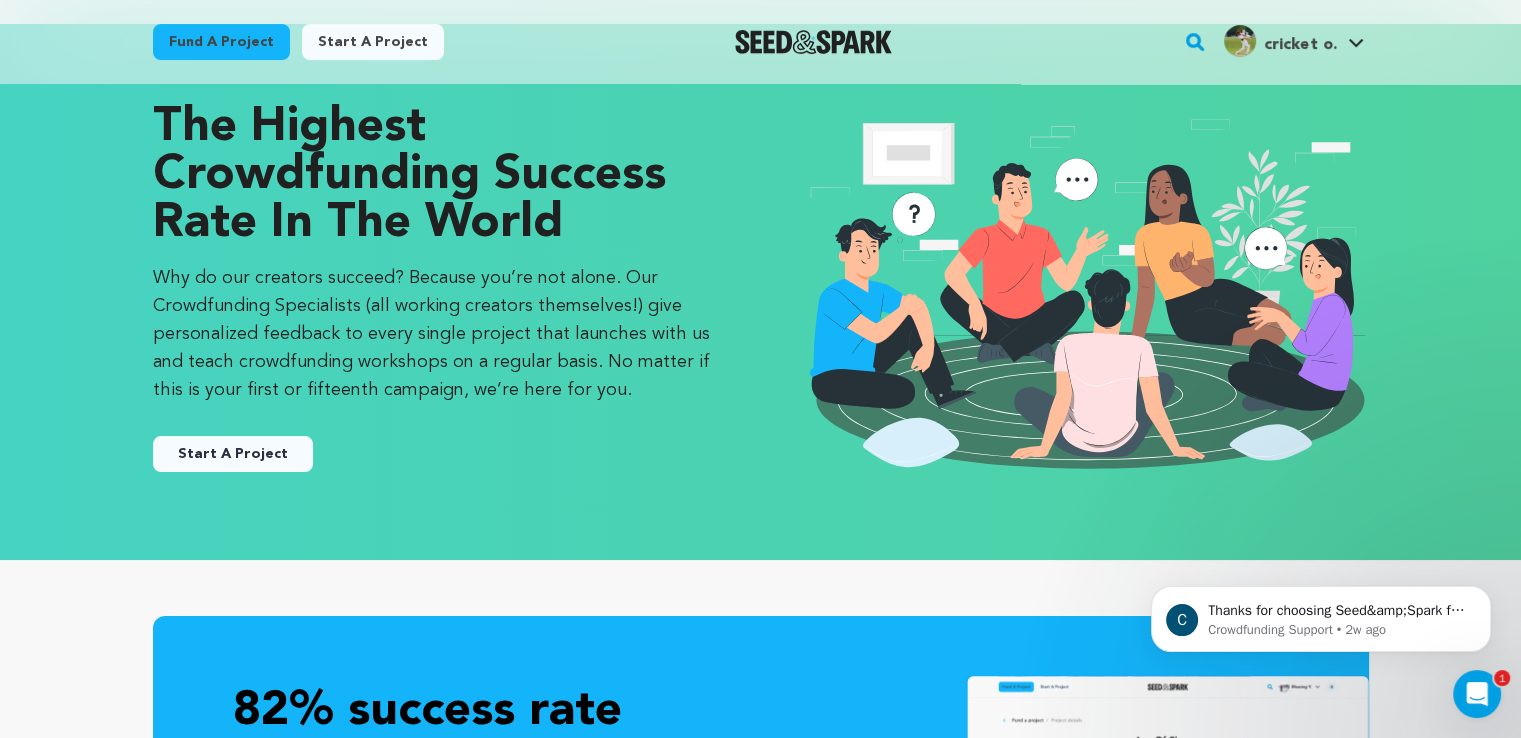 click on "Start A Project" at bounding box center [233, 454] 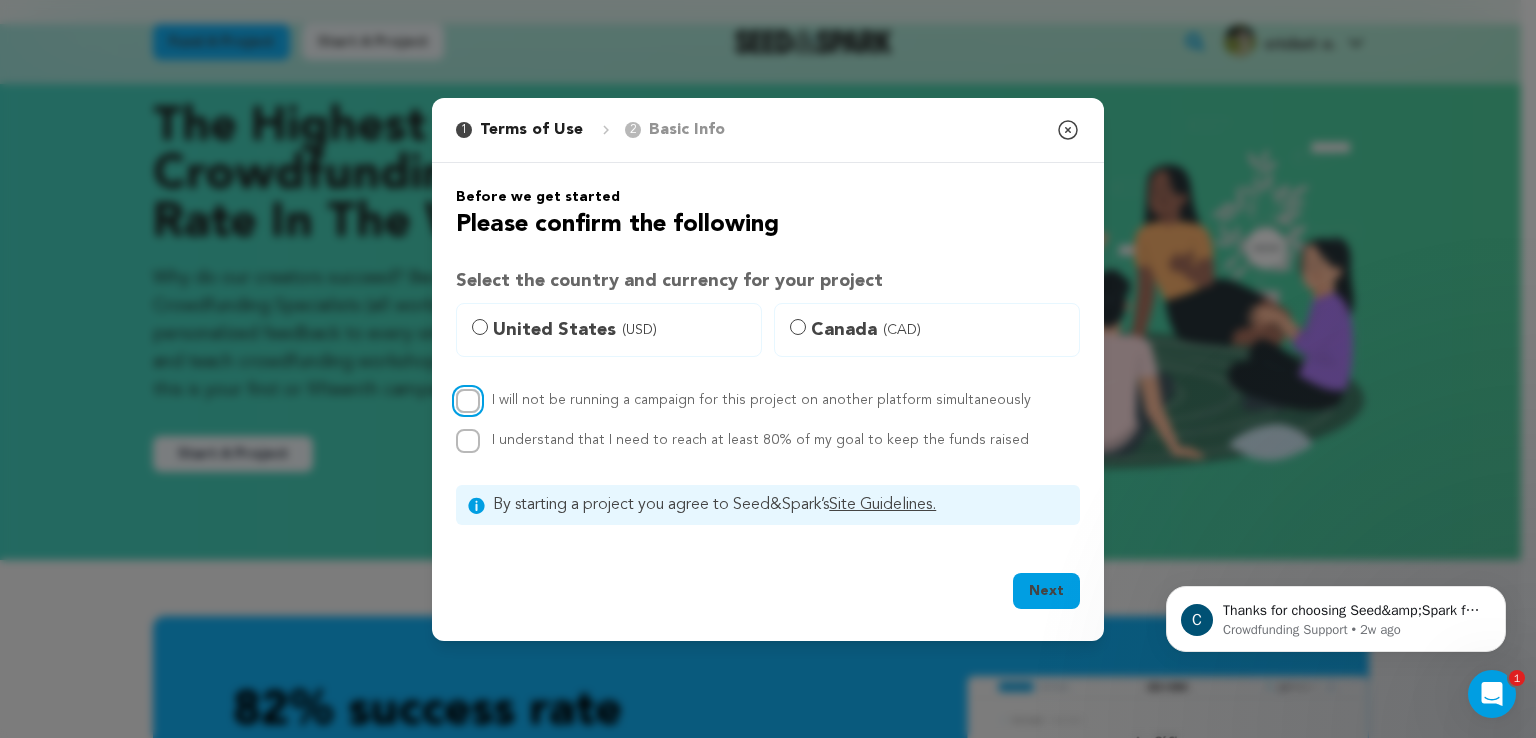 click on "I will not be running a campaign for this project on another platform
simultaneously" at bounding box center [468, 401] 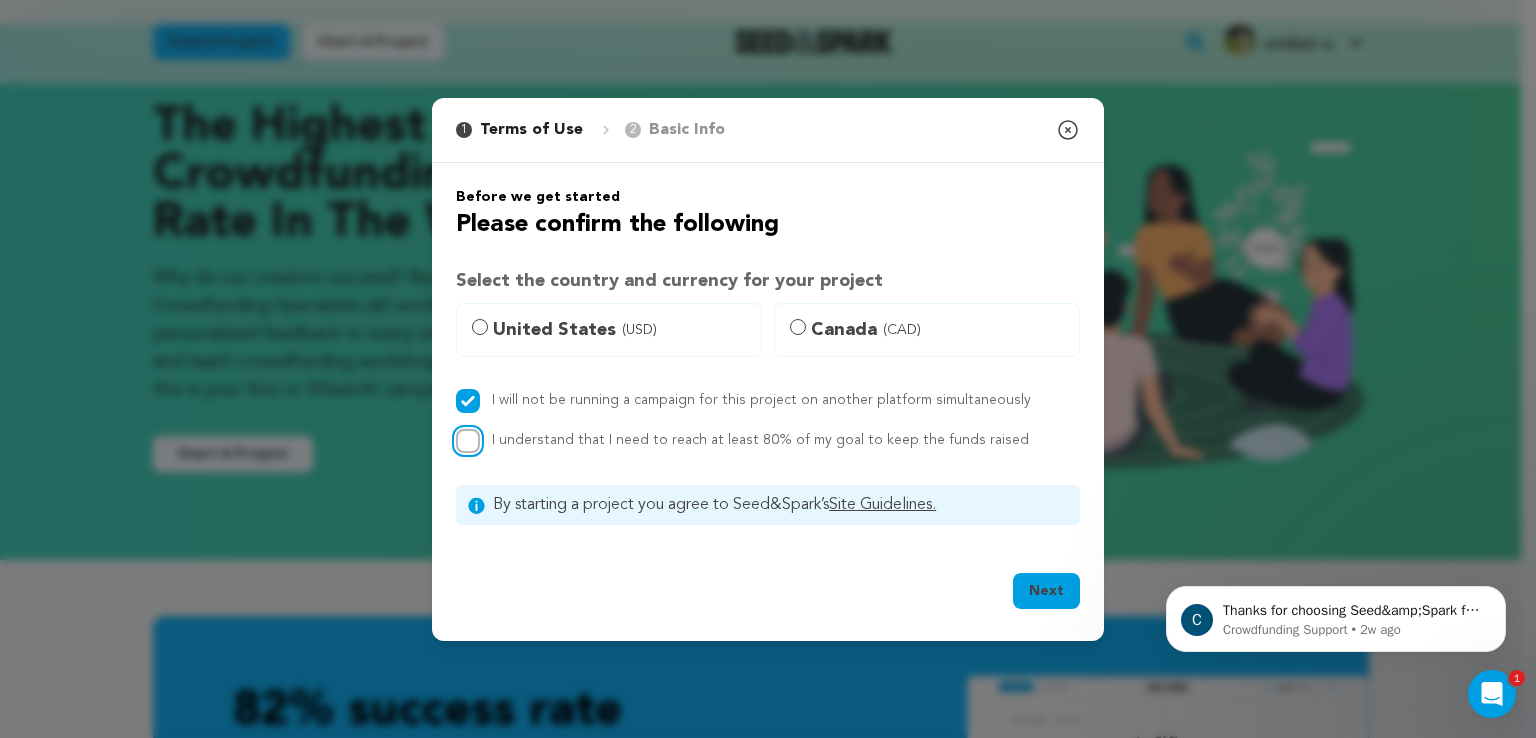 click on "I understand that I need to reach at least 80% of my goal to keep the
funds raised" at bounding box center (468, 441) 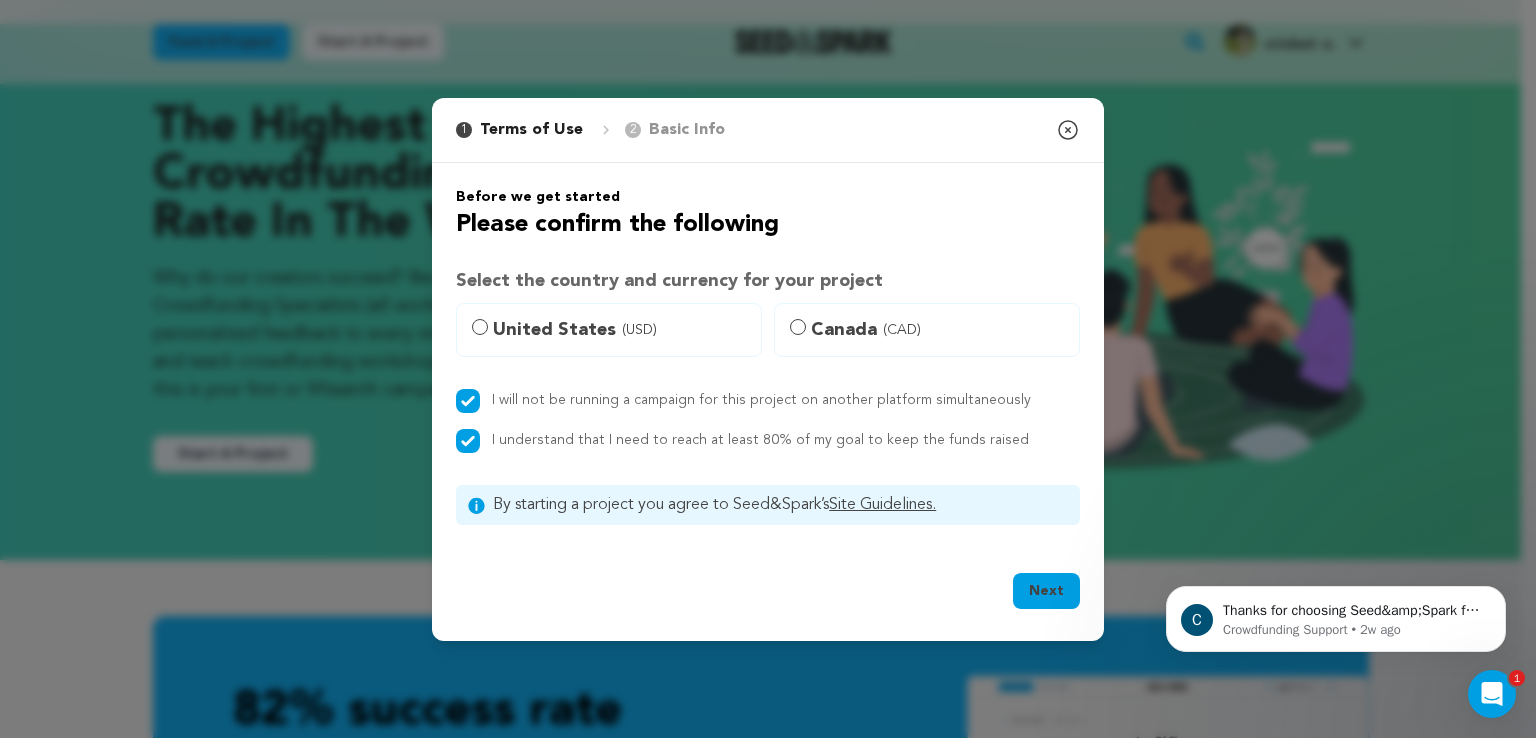 click on "Next" at bounding box center [1046, 591] 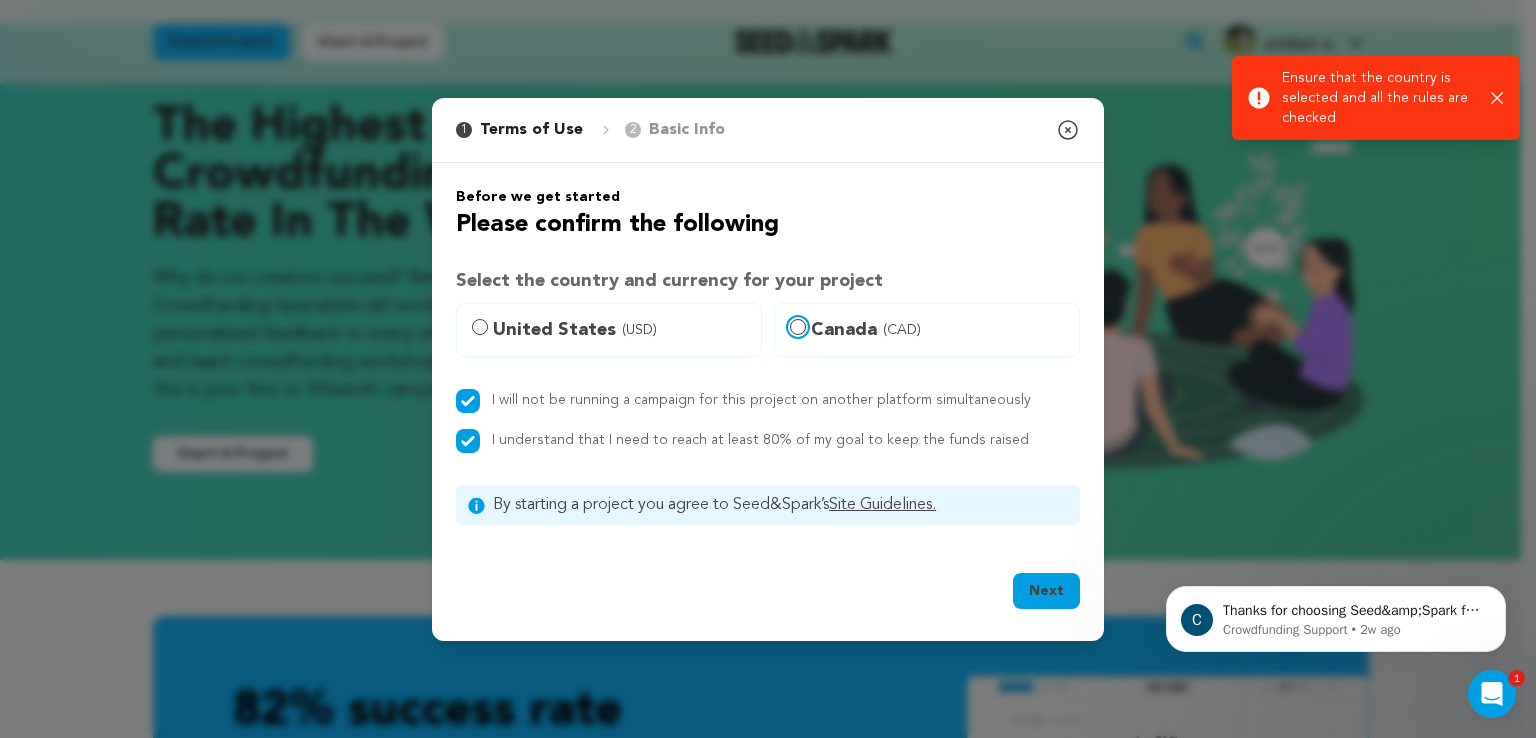 click on "Canada
(CAD)" at bounding box center (798, 327) 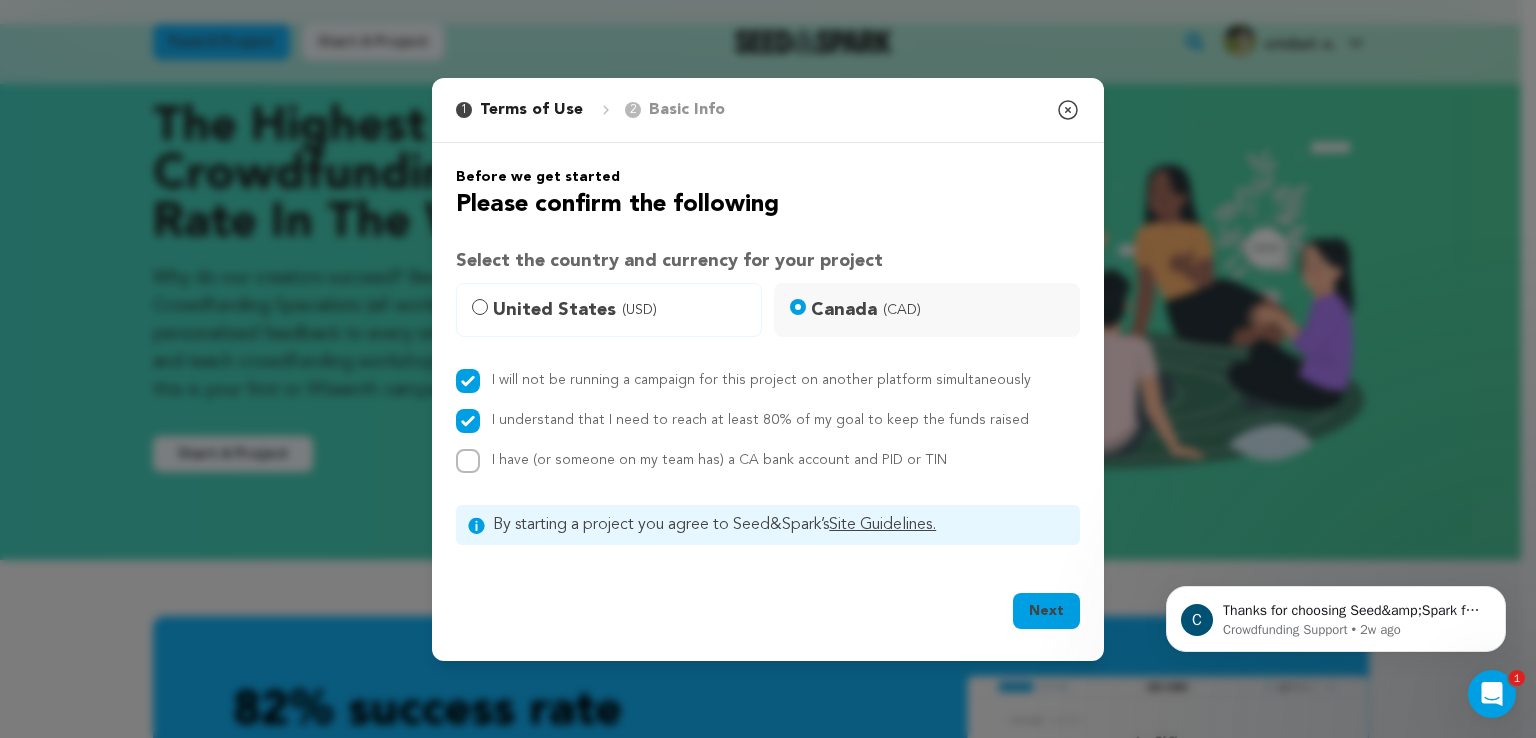 drag, startPoint x: 1049, startPoint y: 609, endPoint x: 1090, endPoint y: 541, distance: 79.40403 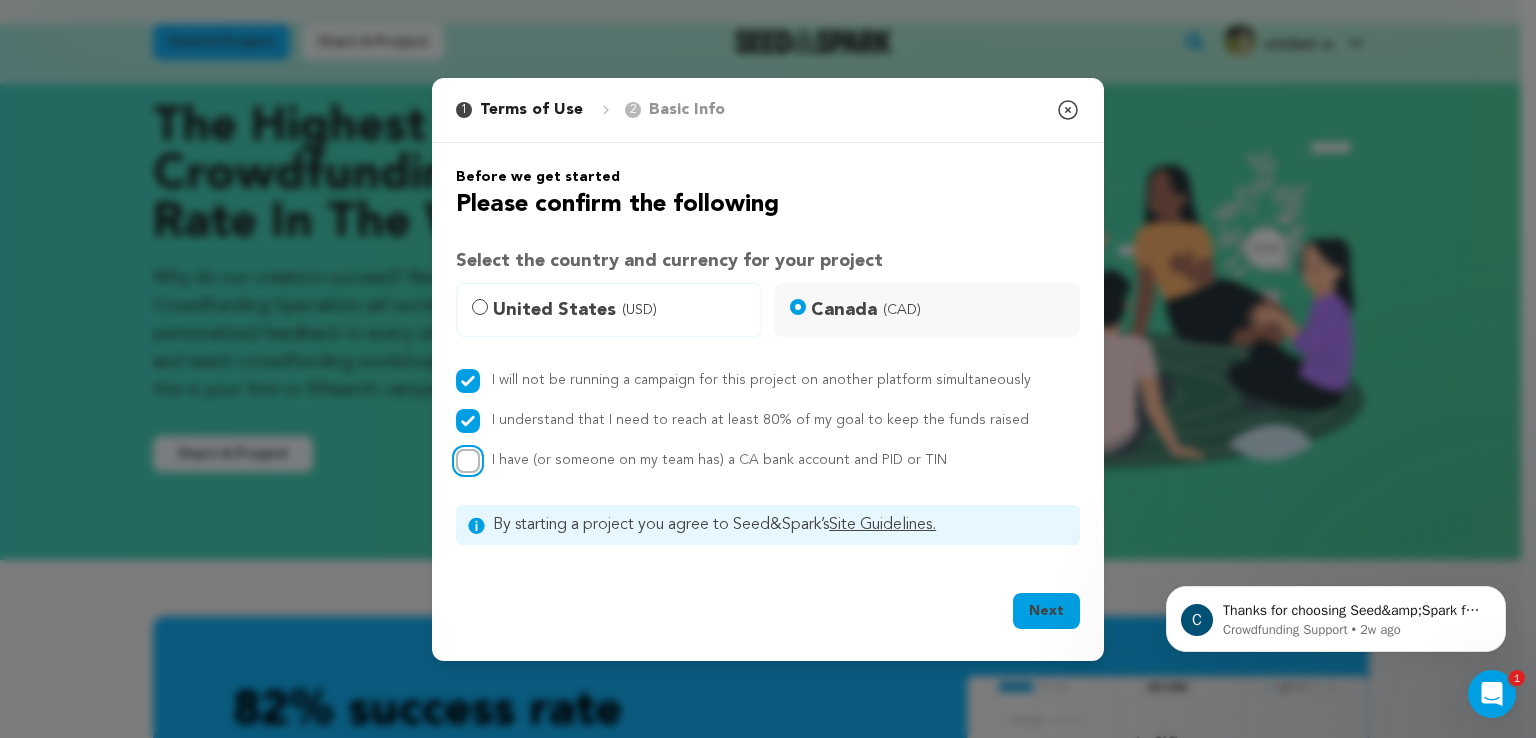 click on "I have (or someone on my team has) a CA bank account and PID or TIN" at bounding box center [468, 461] 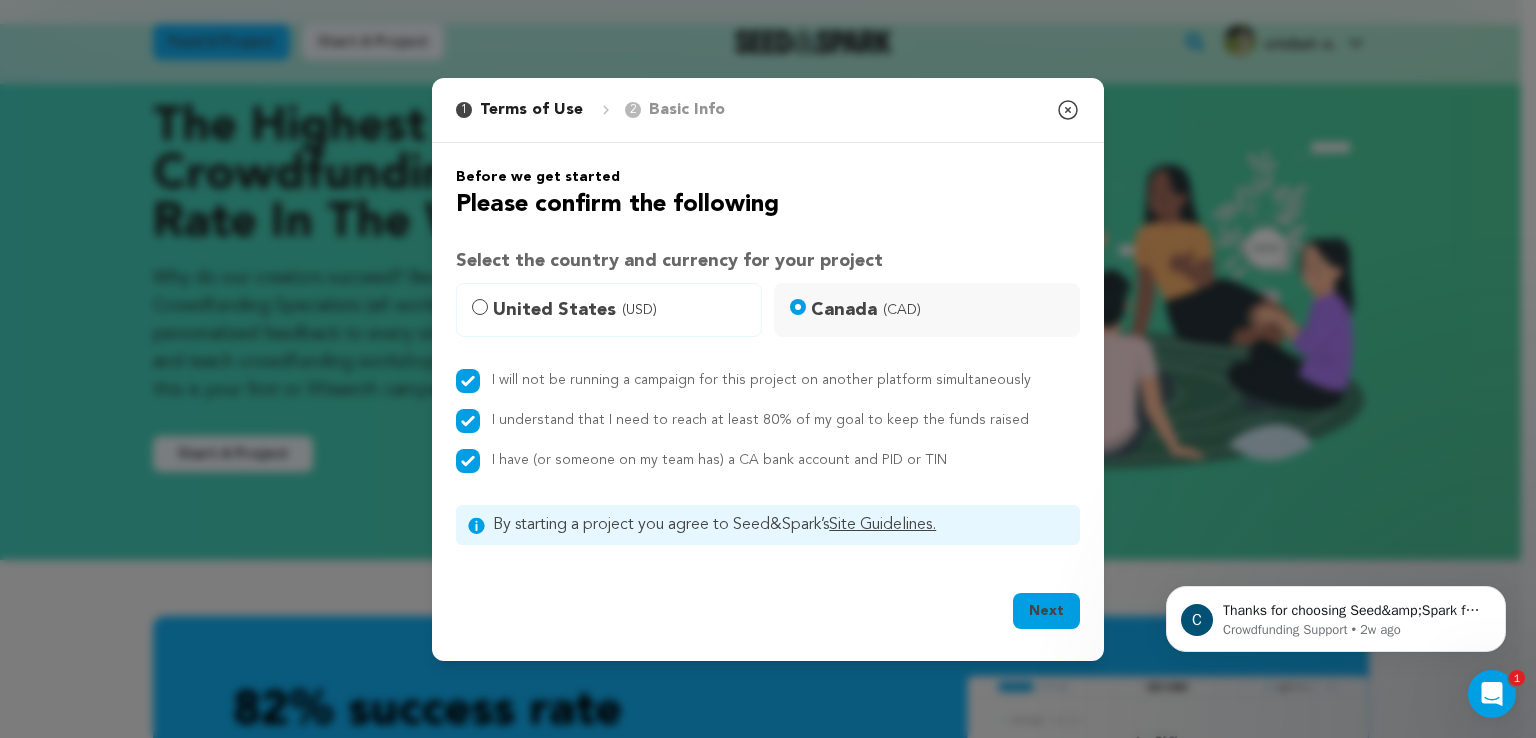 click on "Next" at bounding box center (1046, 611) 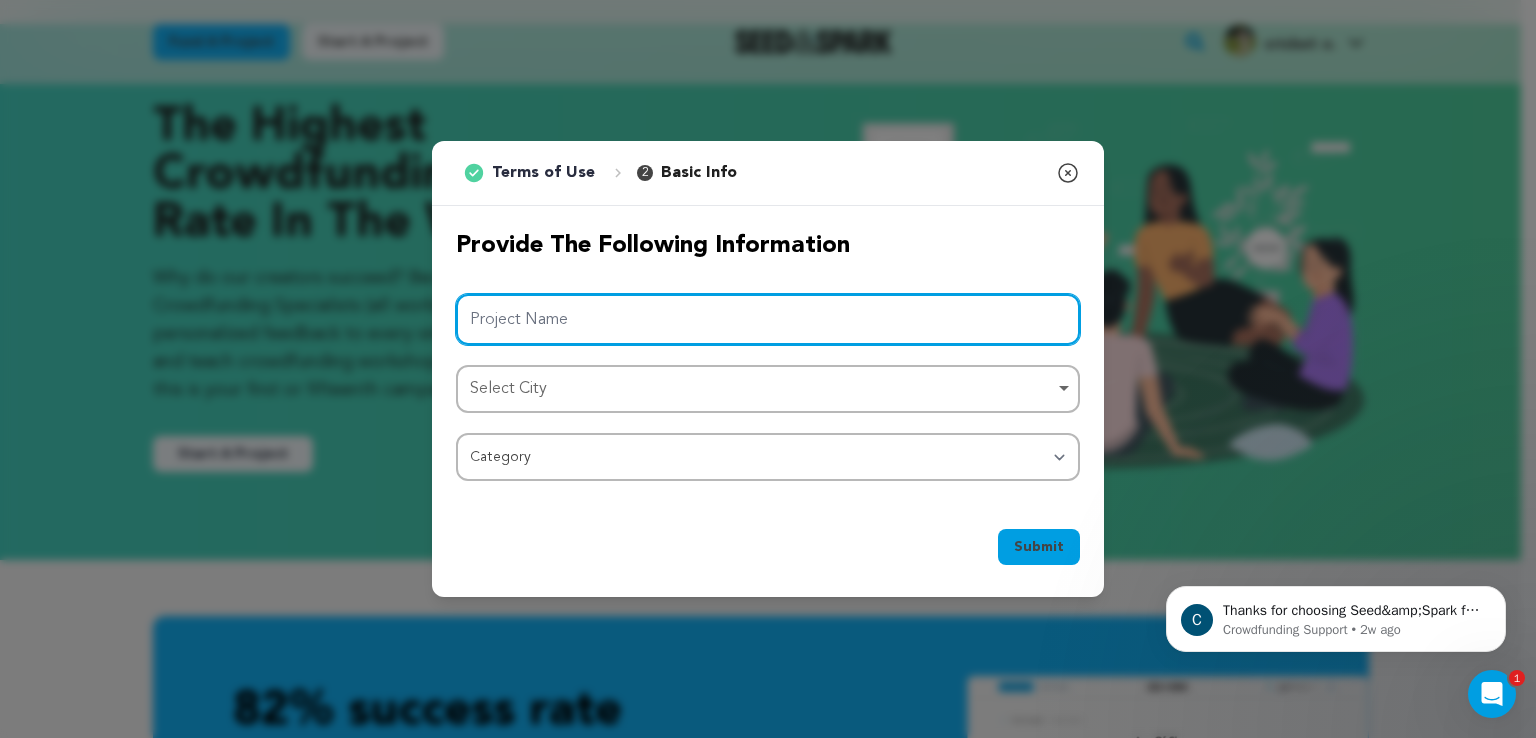 click on "Project Name" at bounding box center [768, 319] 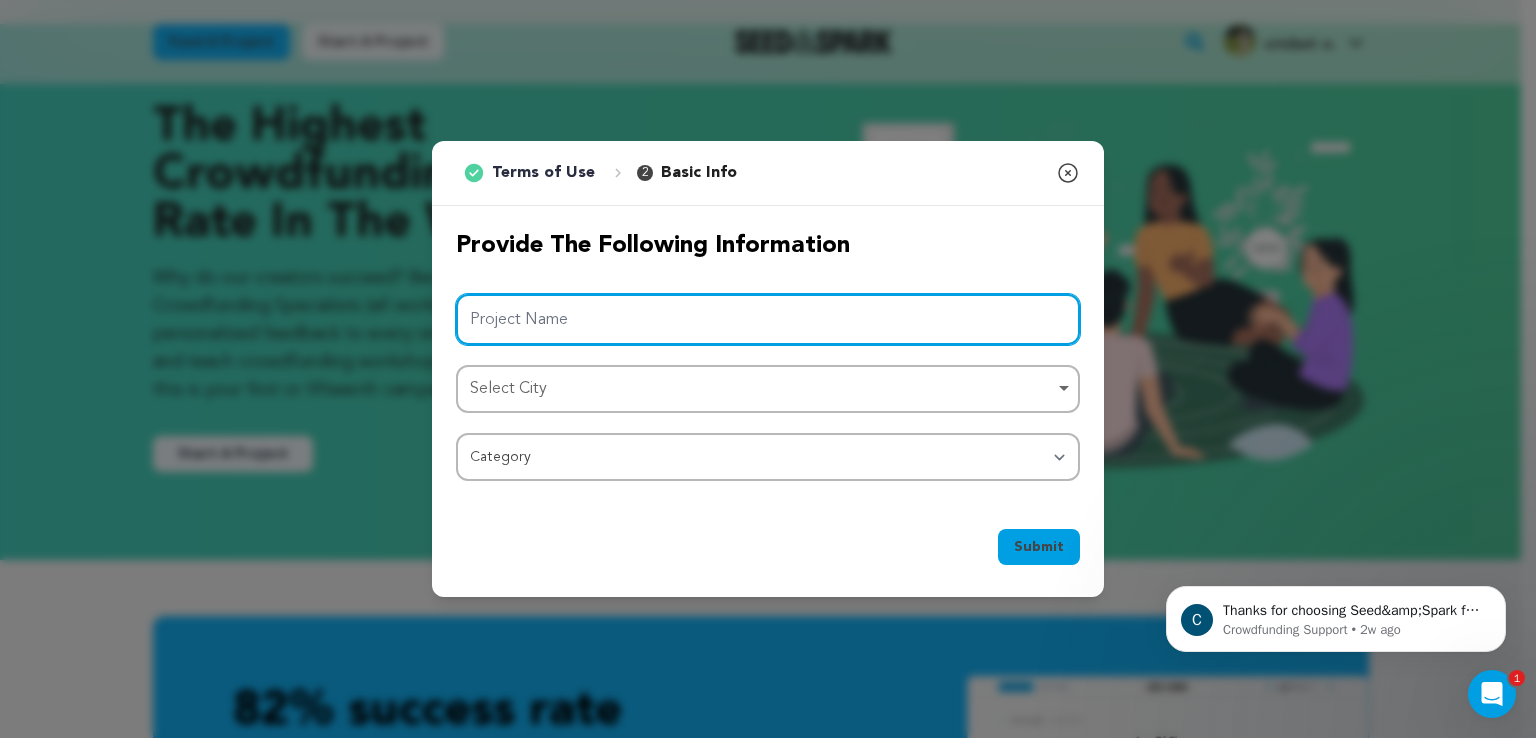 type on "onlline gamming" 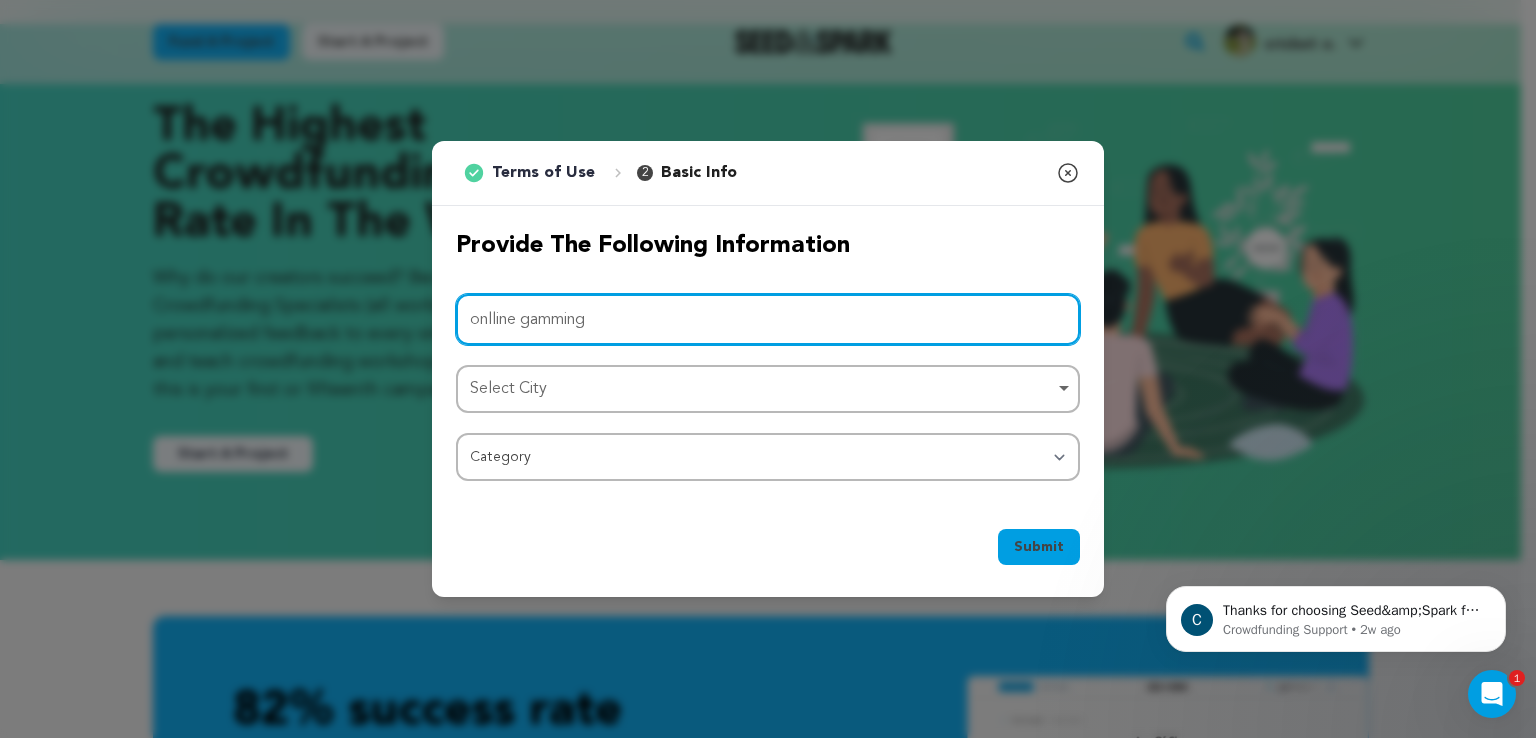 click on "Select City Remove item" at bounding box center [762, 389] 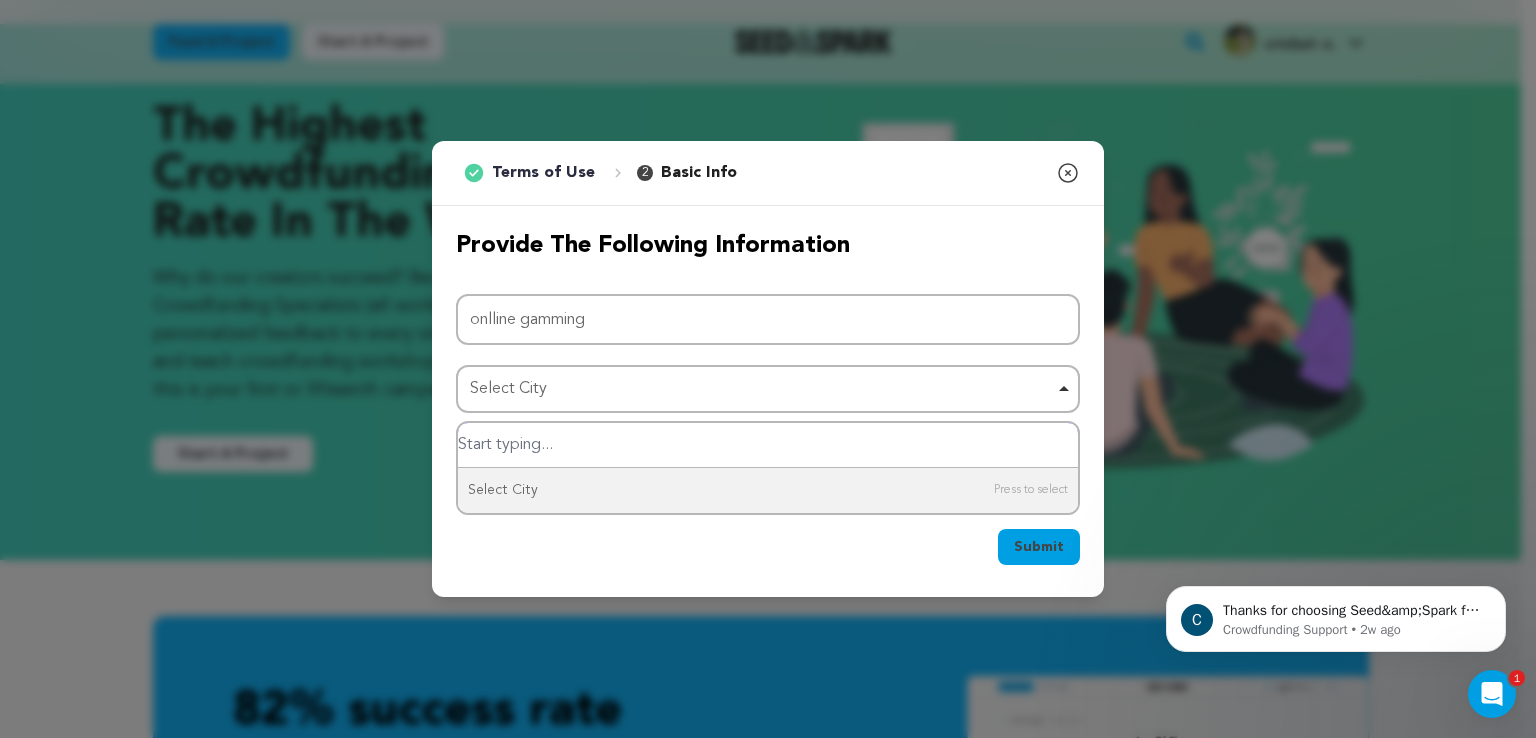 click at bounding box center (768, 445) 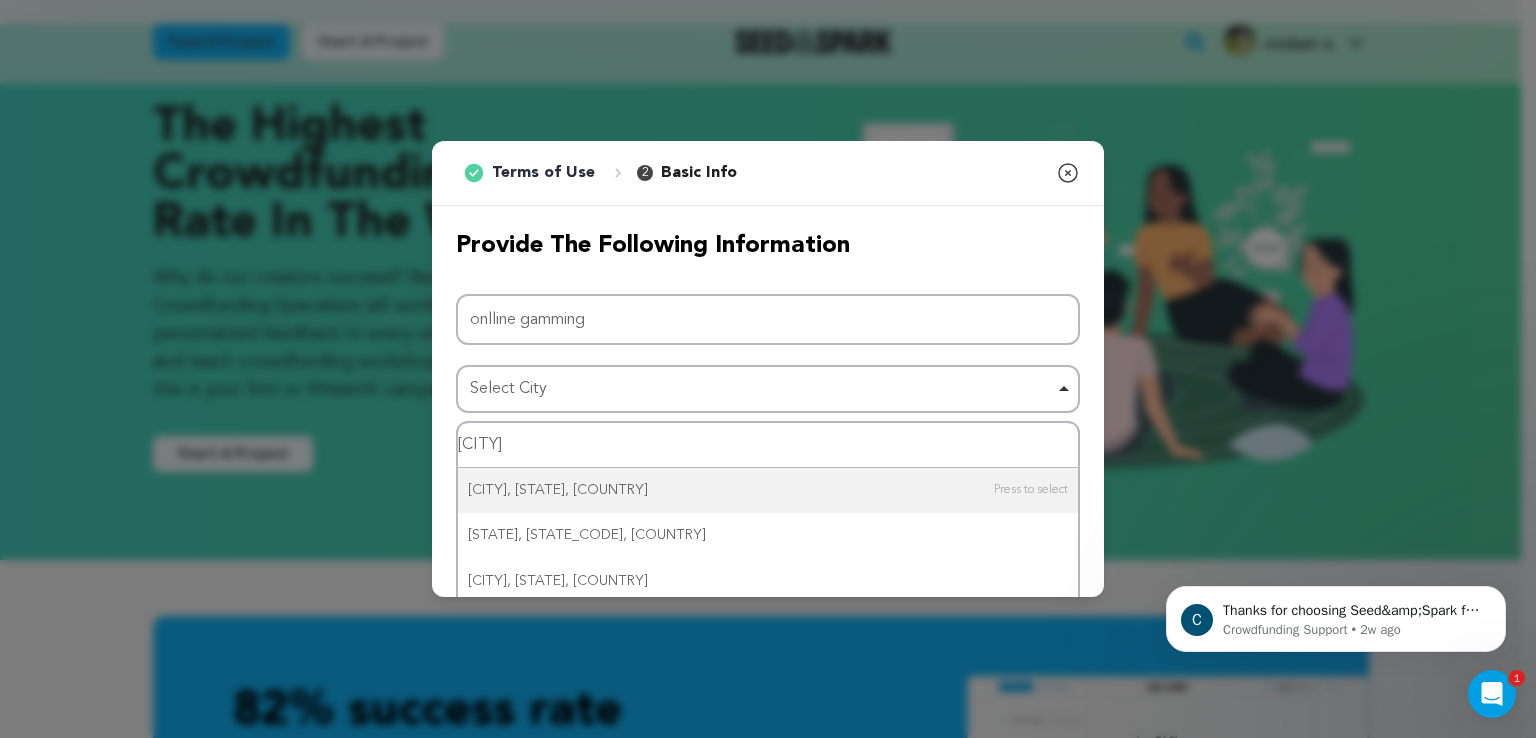 type on "delhi" 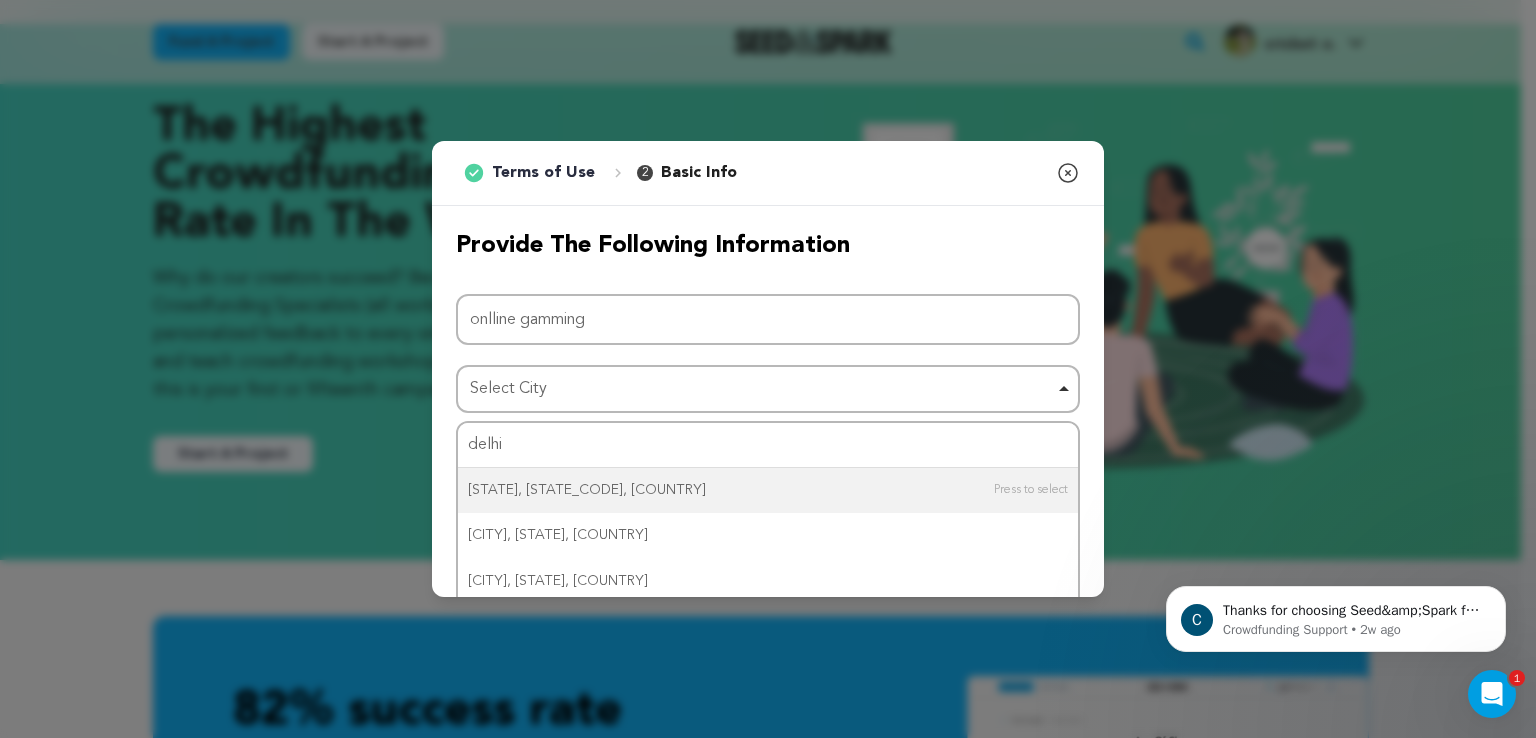 type 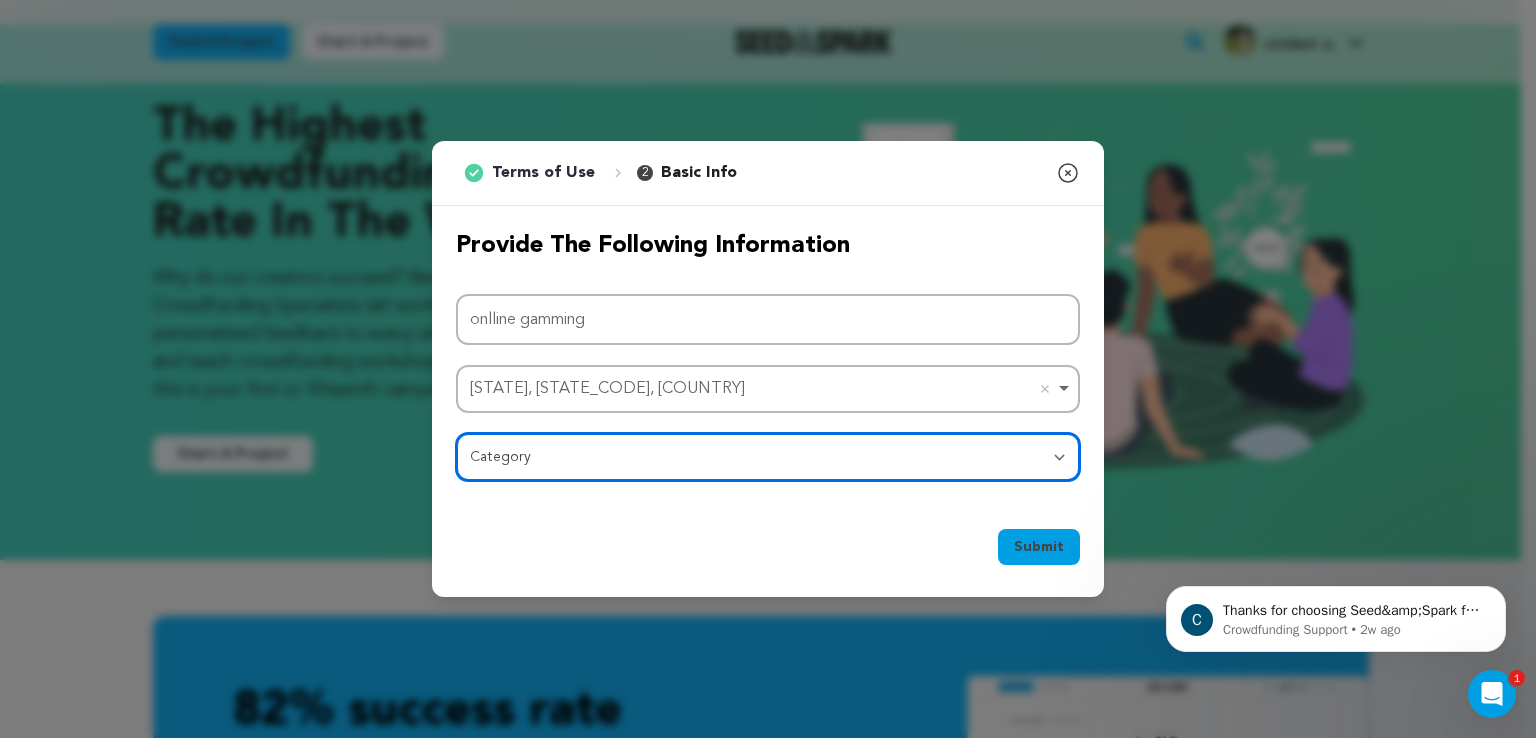 click on "Category
Film Feature
Film Short
Series
Film Festival
Company
Music Video
VR Experience
Comics
Artist Residency
Art & Photography
Collective
Dance
Games
Music
Radio & Podcasts
Orgs & Companies
Writing & Publishing
Venue & Spaces
Theatre" at bounding box center [768, 457] 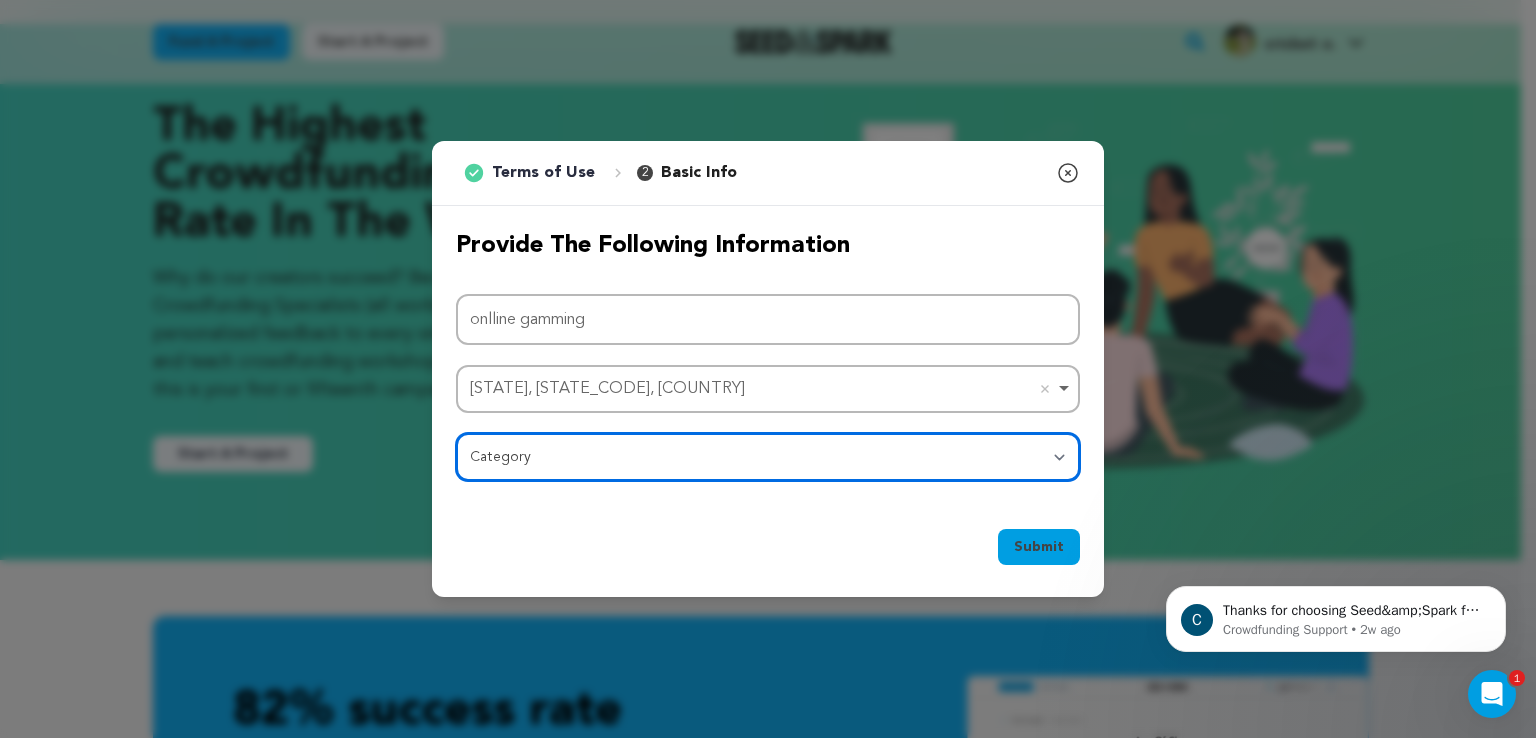 select on "10891" 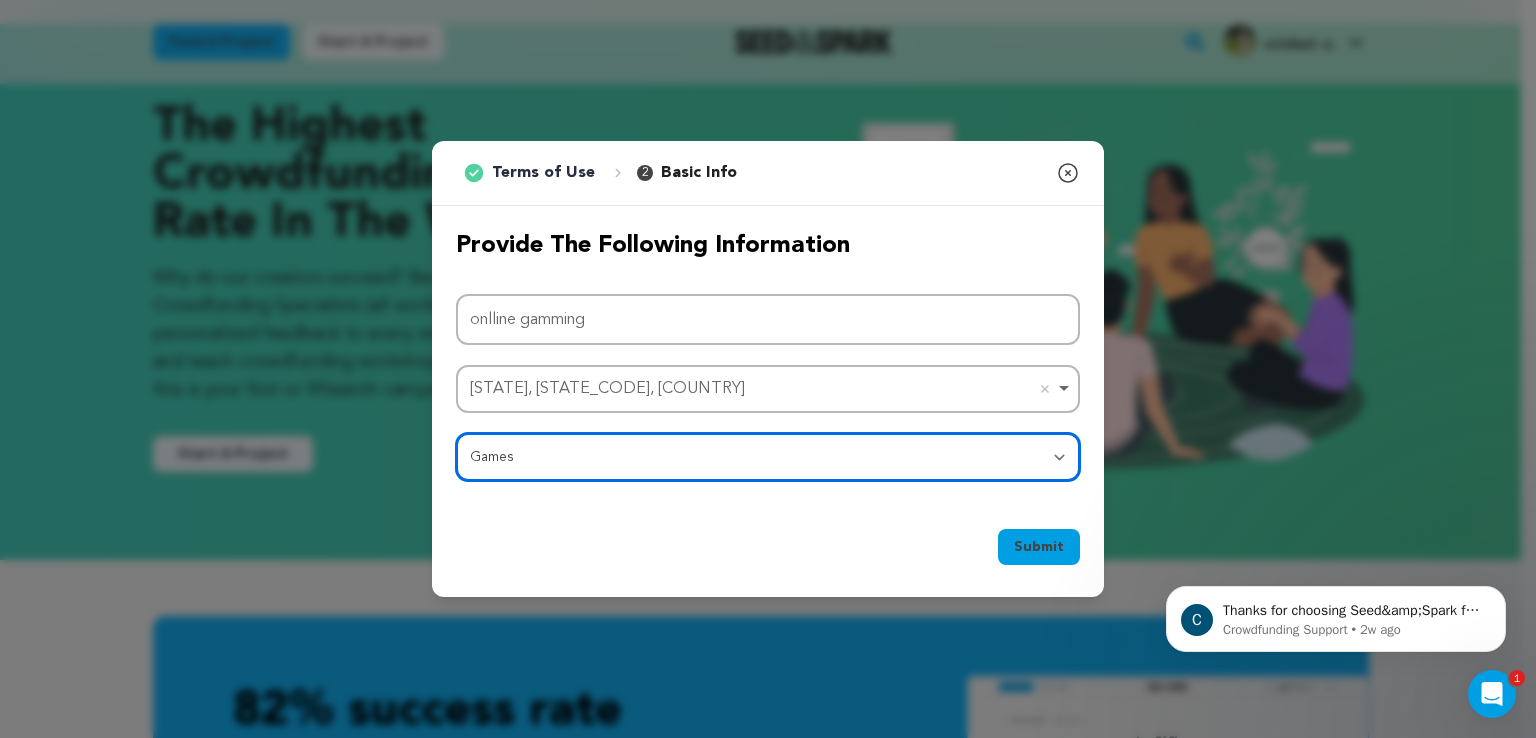 click on "Category
Film Feature
Film Short
Series
Film Festival
Company
Music Video
VR Experience
Comics
Artist Residency
Art & Photography
Collective
Dance
Games
Music
Radio & Podcasts
Orgs & Companies
Writing & Publishing
Venue & Spaces
Theatre" at bounding box center (768, 457) 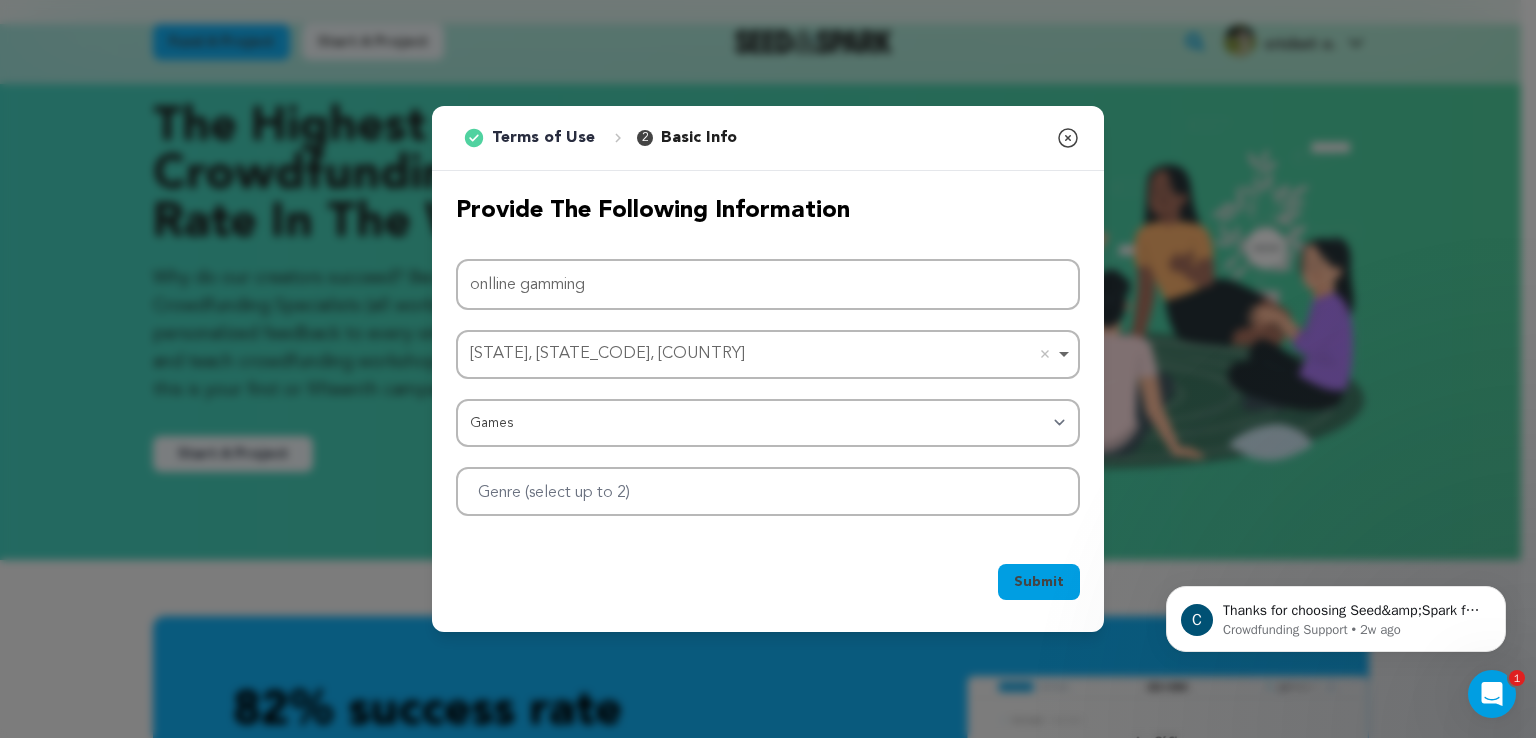 click on "Submit" at bounding box center (1039, 582) 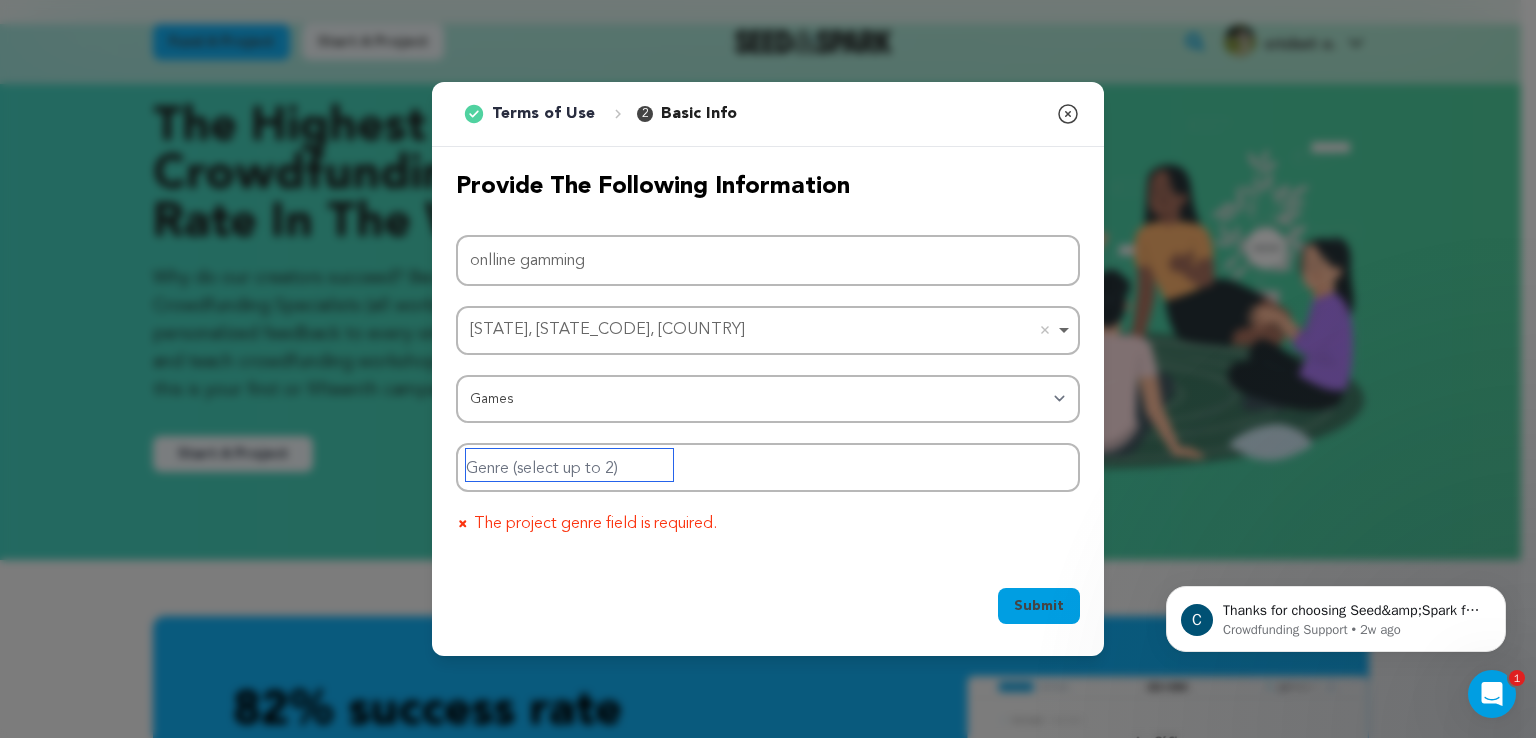 click at bounding box center (569, 465) 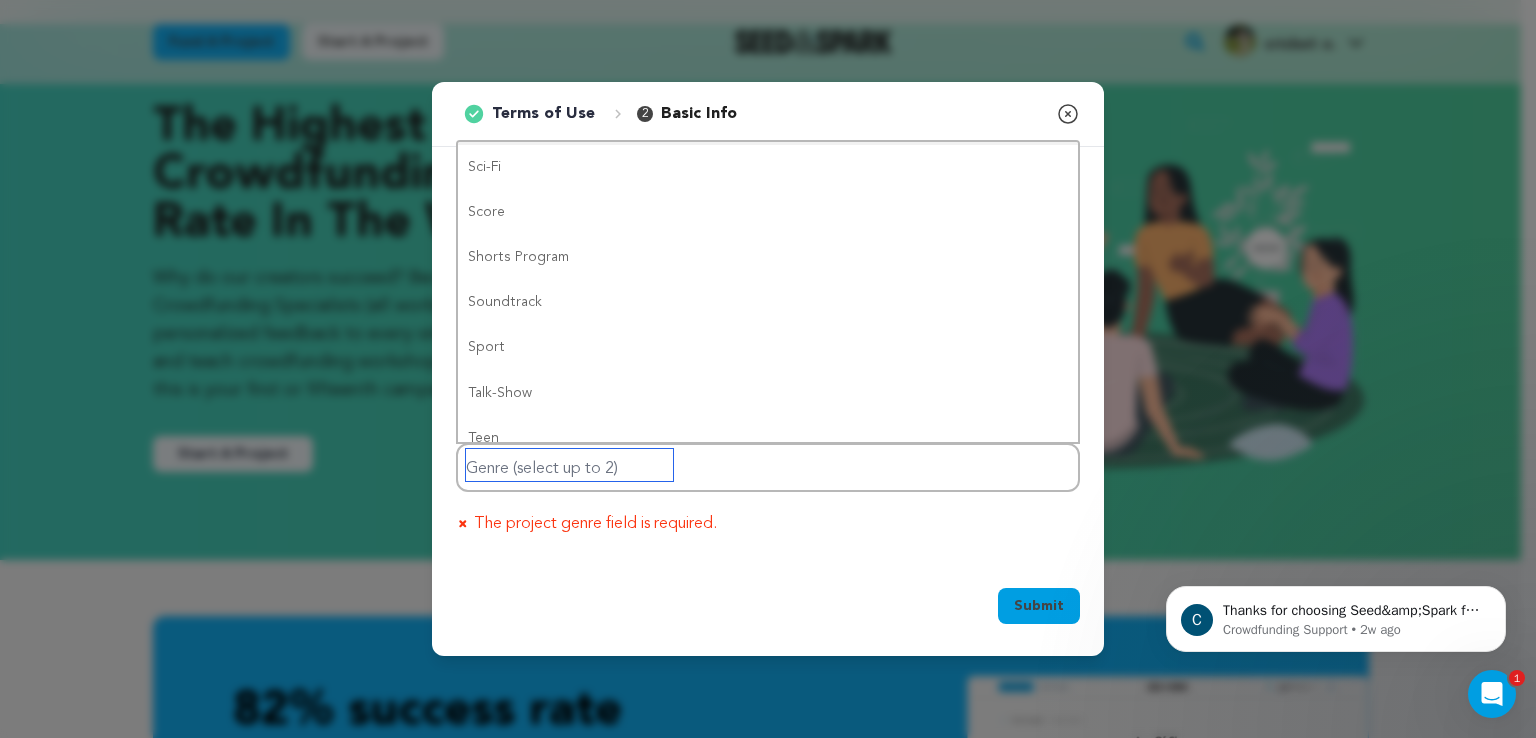 scroll, scrollTop: 1400, scrollLeft: 0, axis: vertical 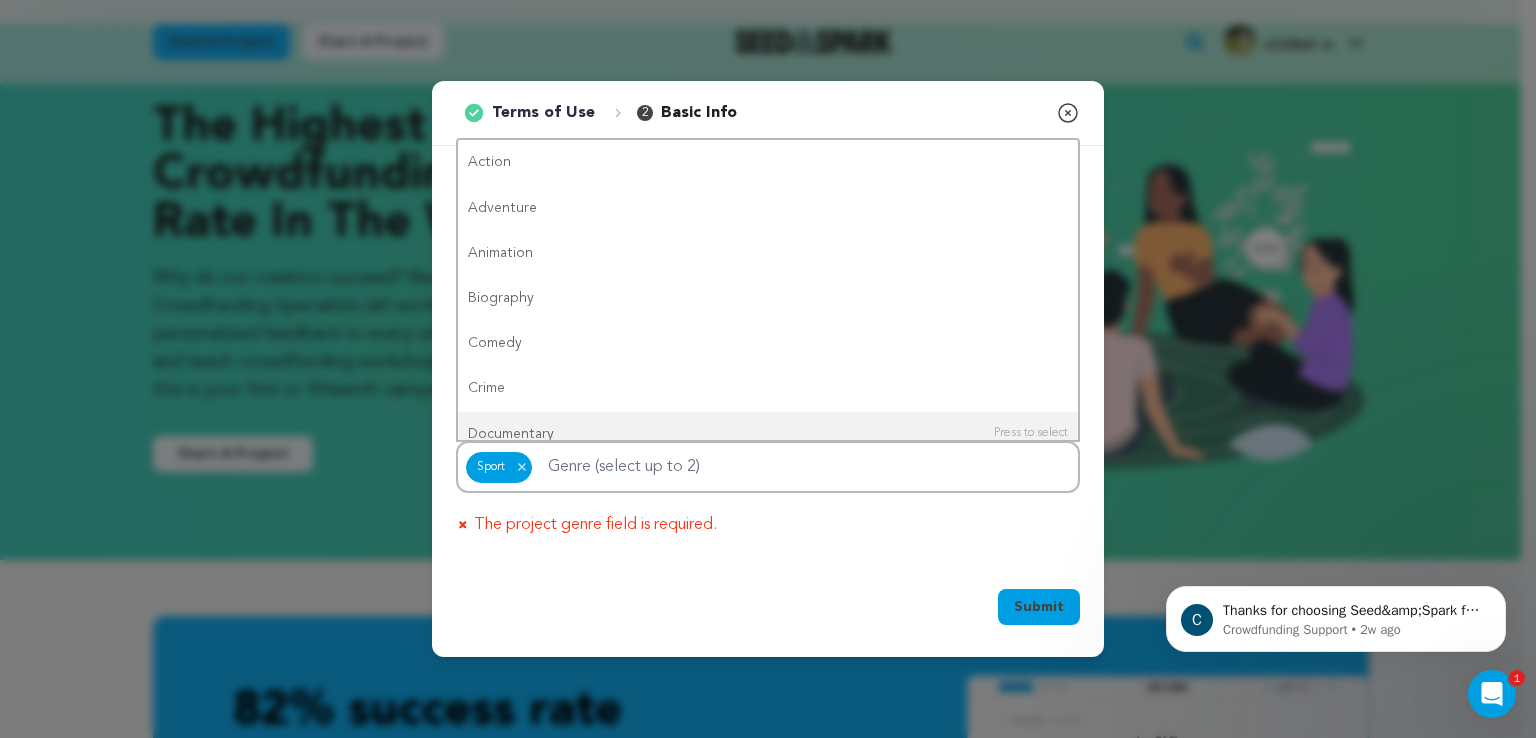 click on "Submit" at bounding box center (1039, 607) 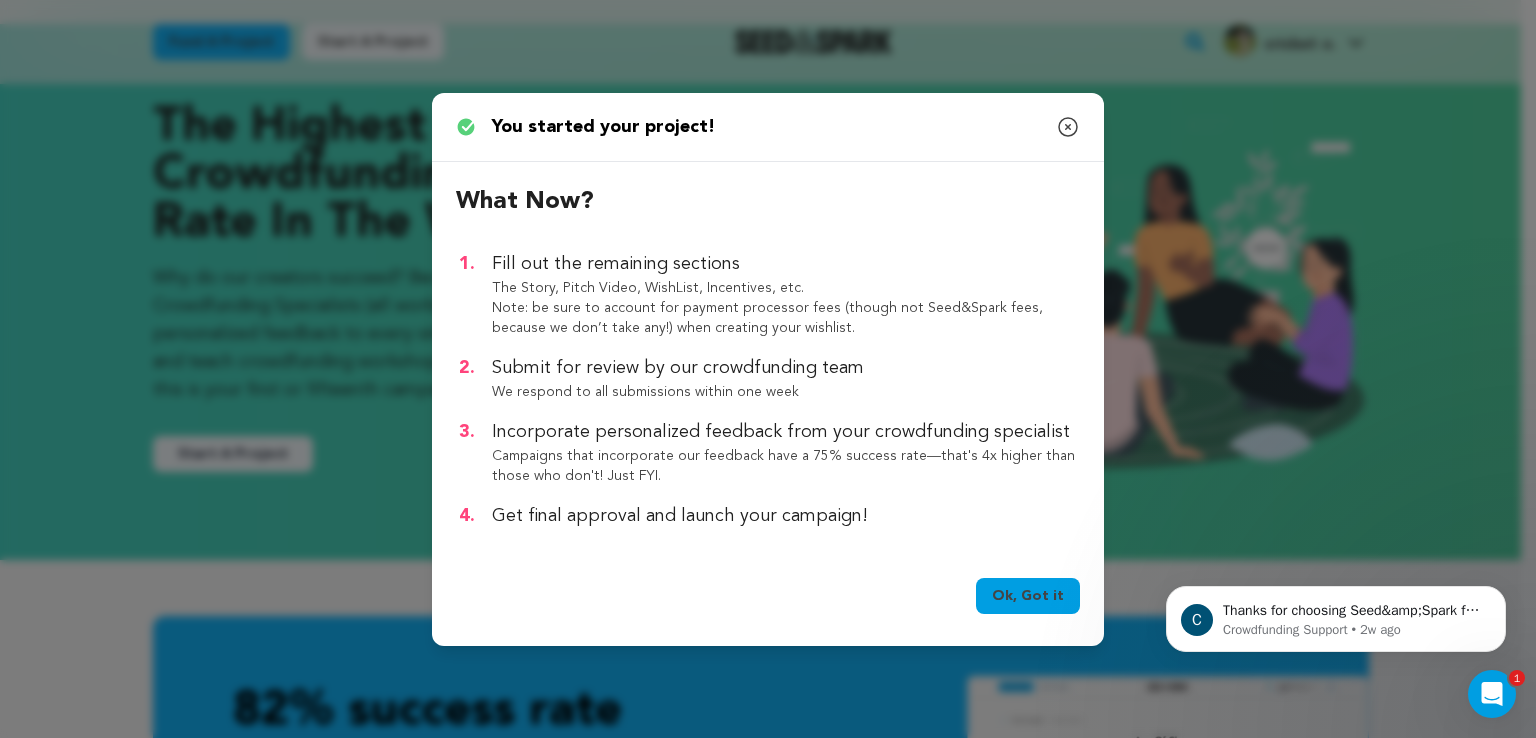 click on "Ok, Got it" at bounding box center [1028, 596] 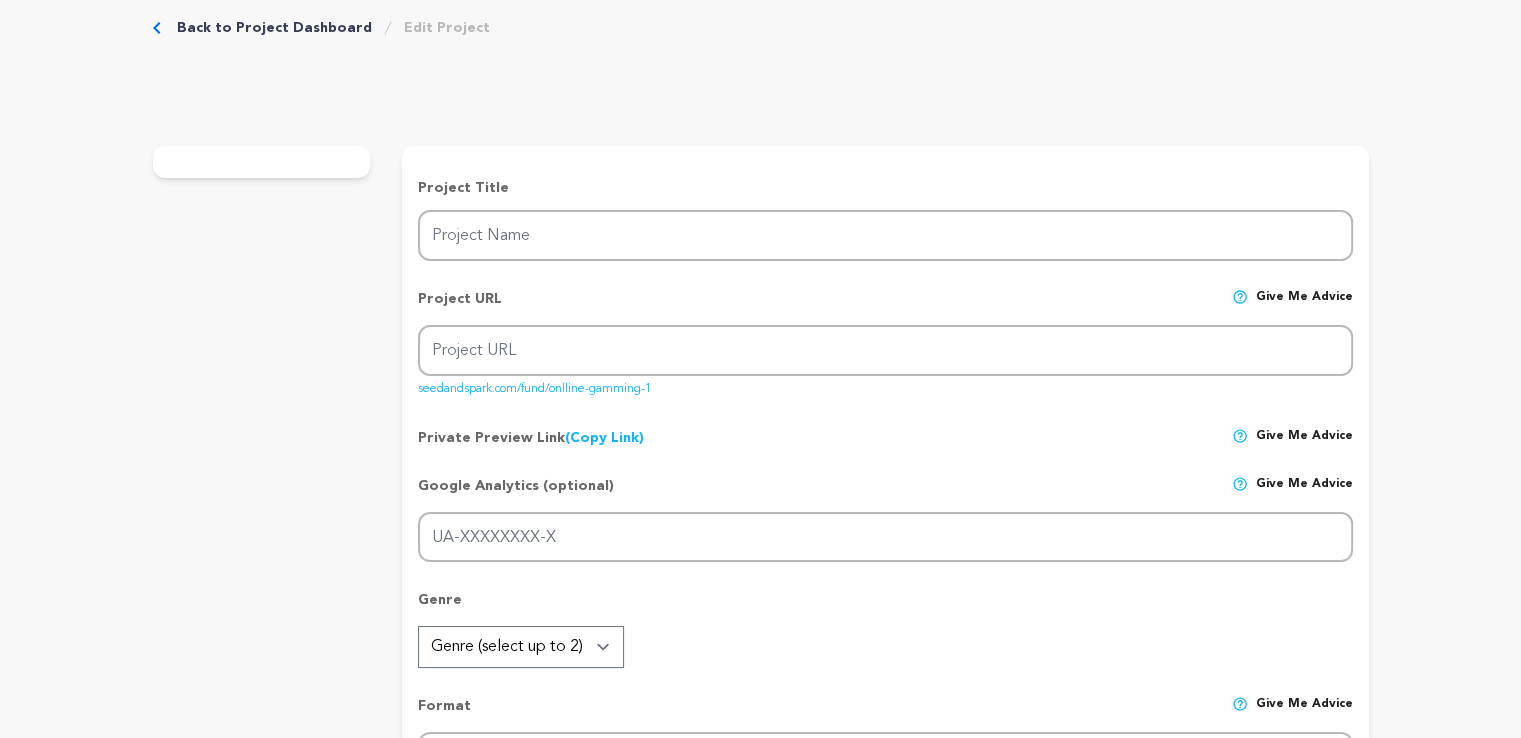 scroll, scrollTop: 0, scrollLeft: 0, axis: both 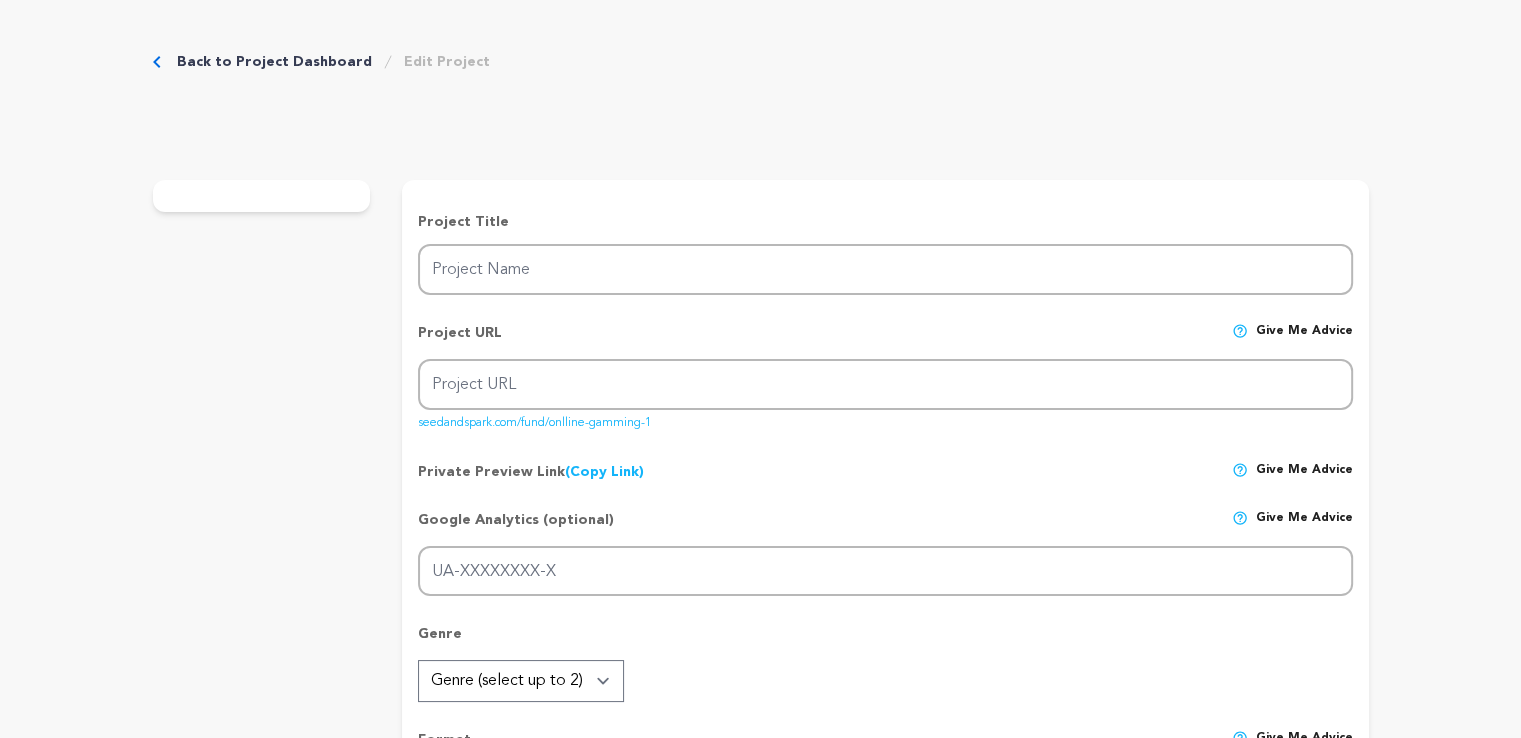 click 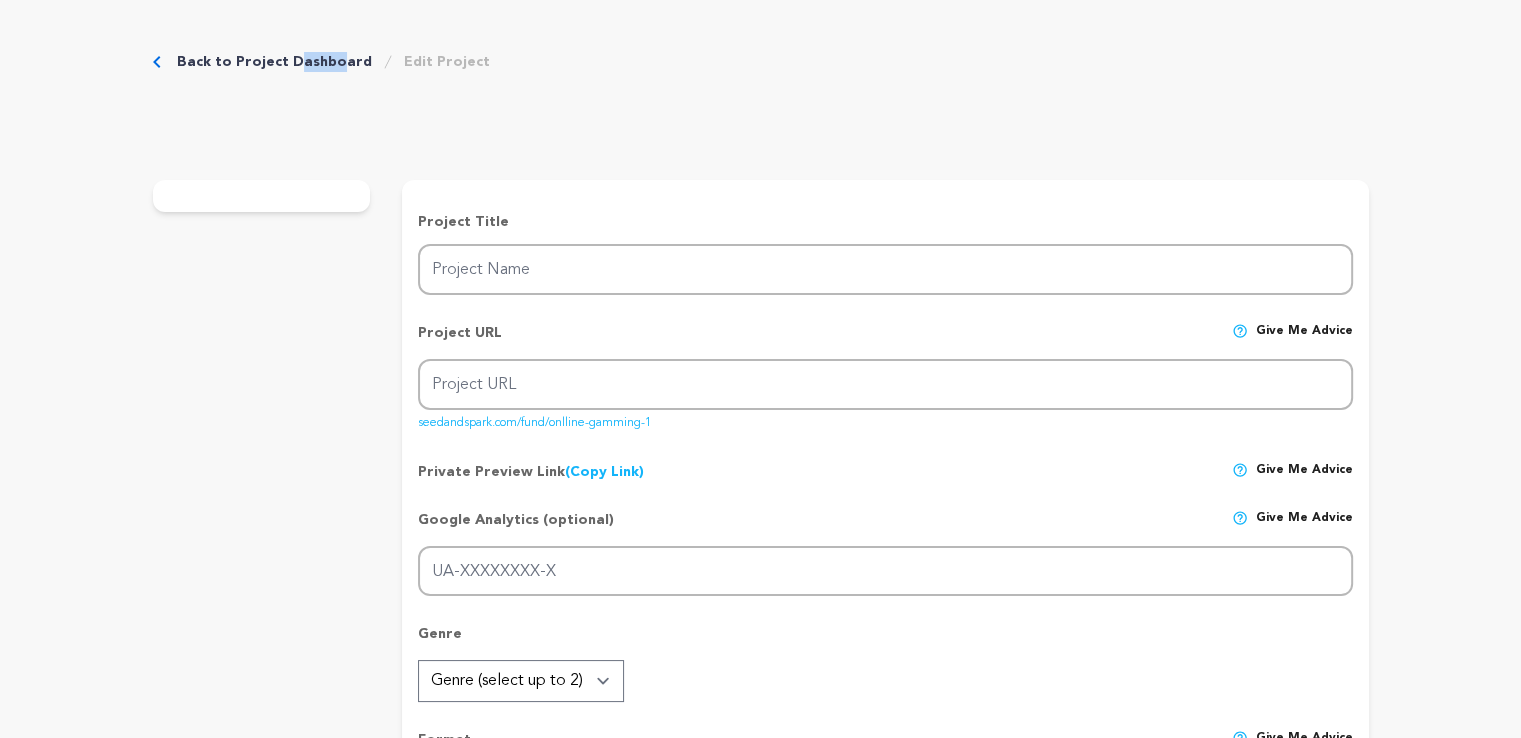 click on "Back to Project Dashboard
Edit Project" at bounding box center [321, 62] 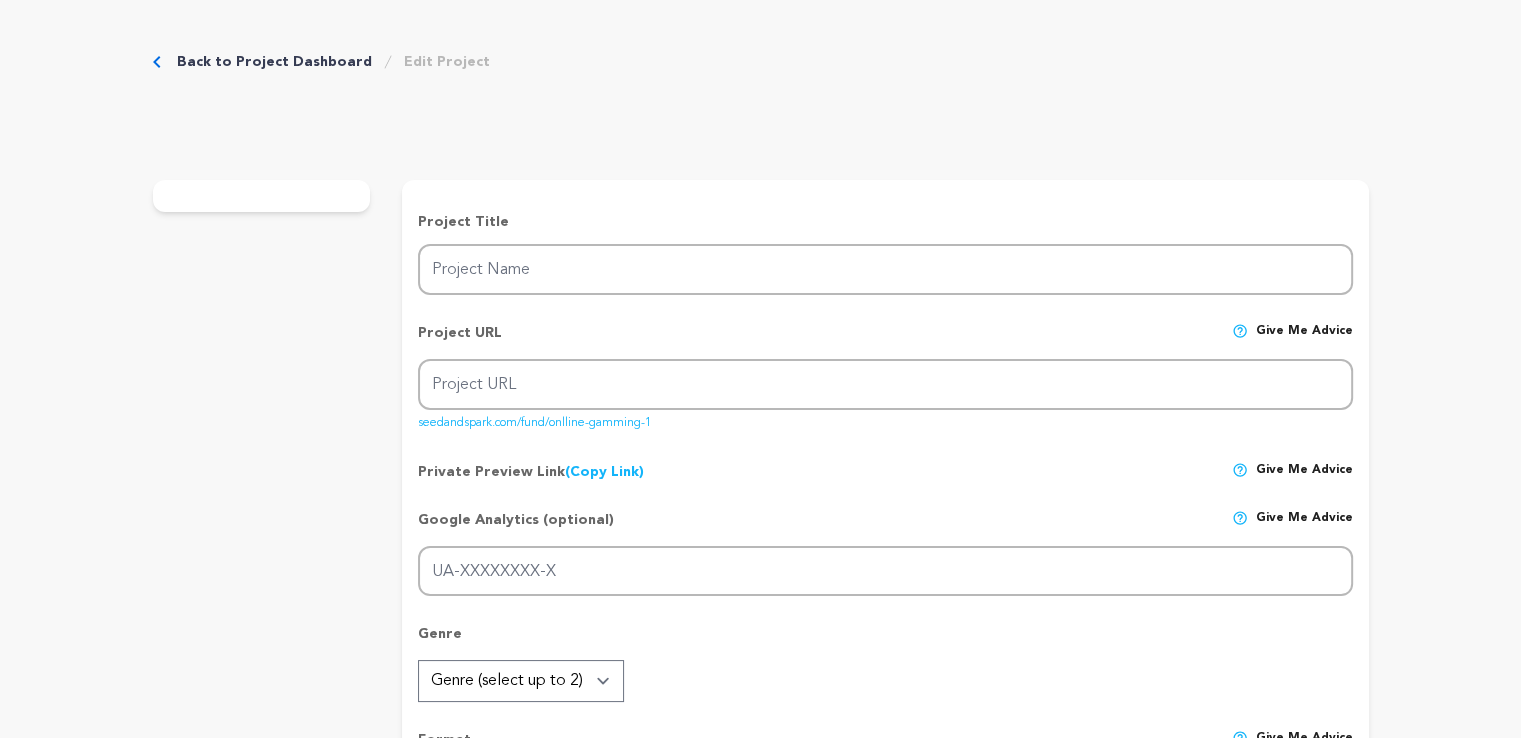 click on "Fund a project
Start a project
Search" at bounding box center (760, 5787) 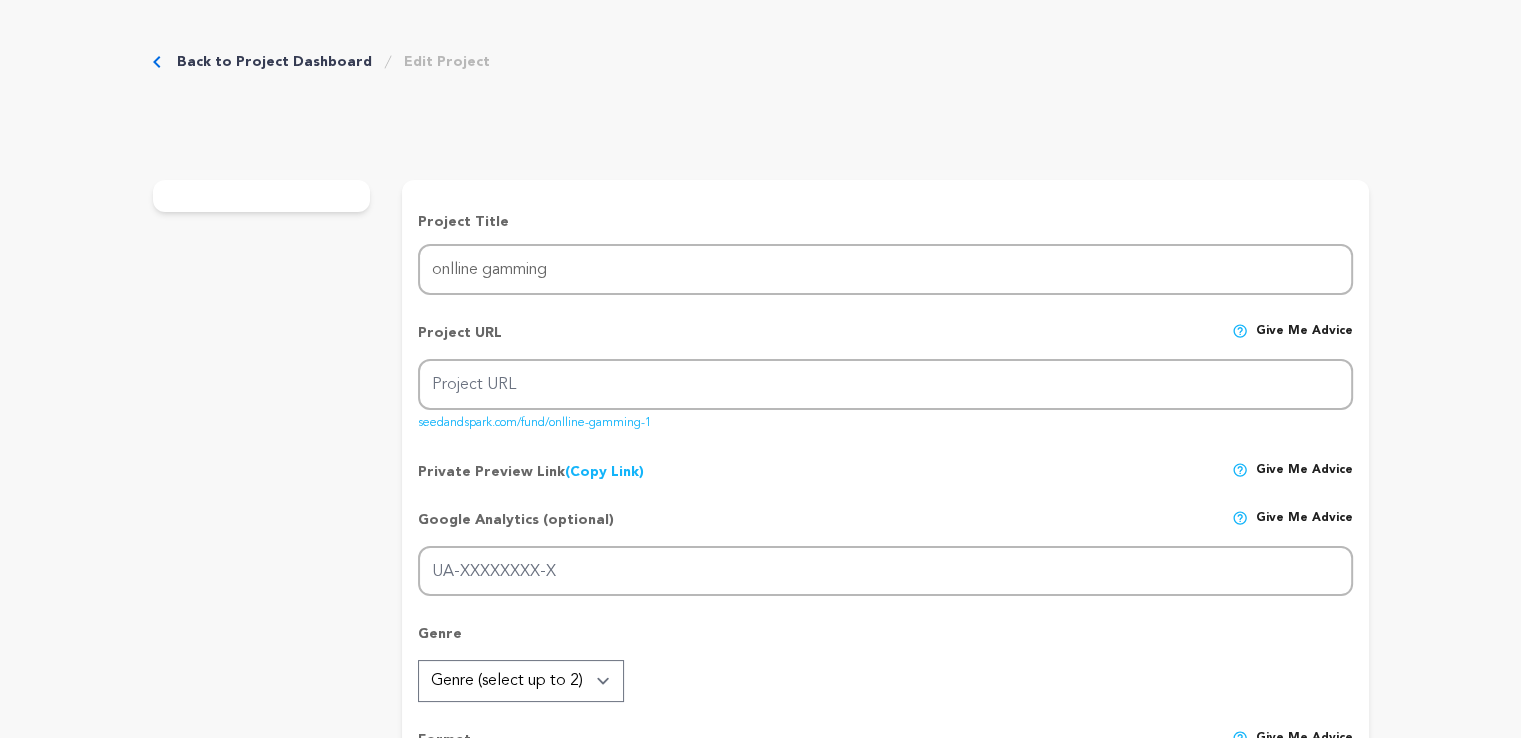 type on "onlline-gamming-1" 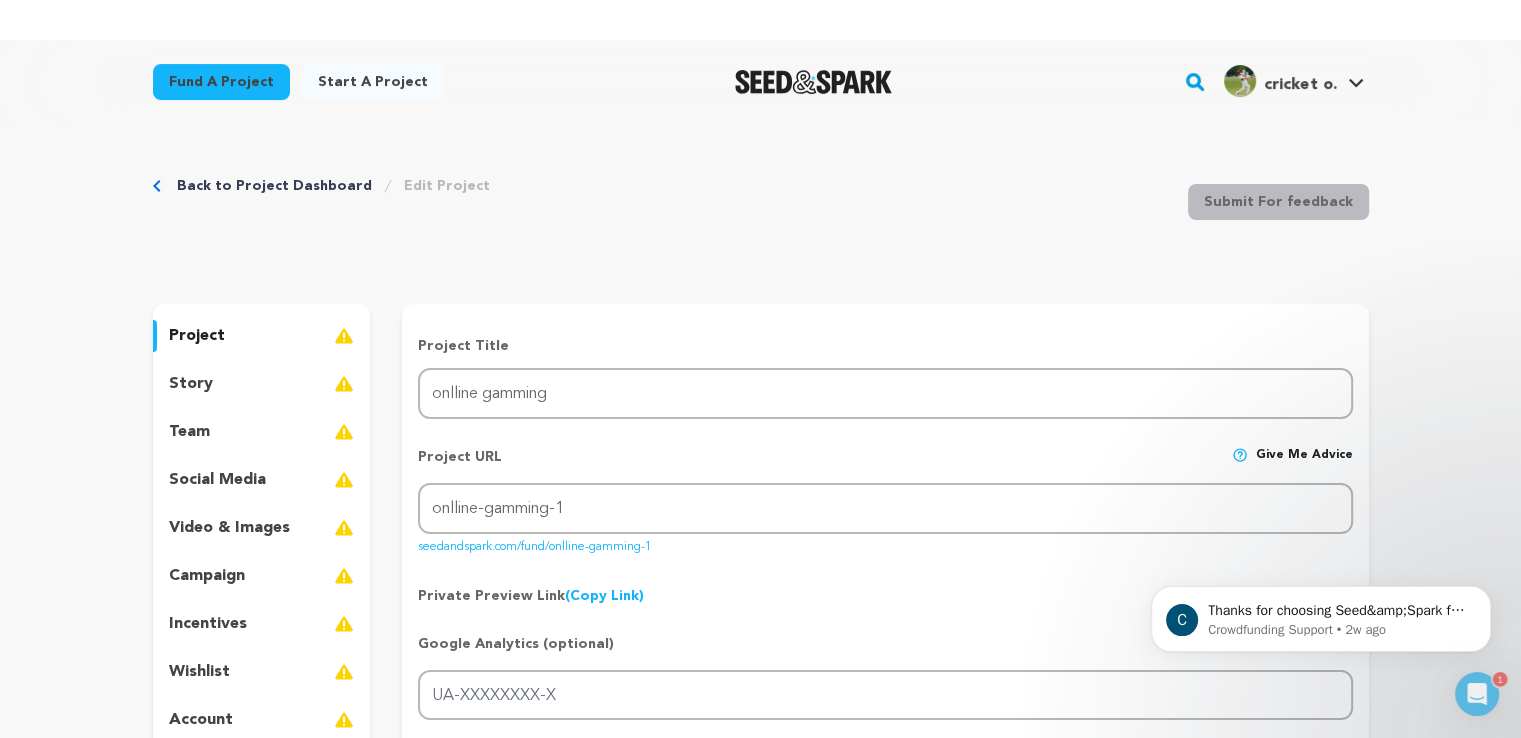 scroll, scrollTop: 0, scrollLeft: 0, axis: both 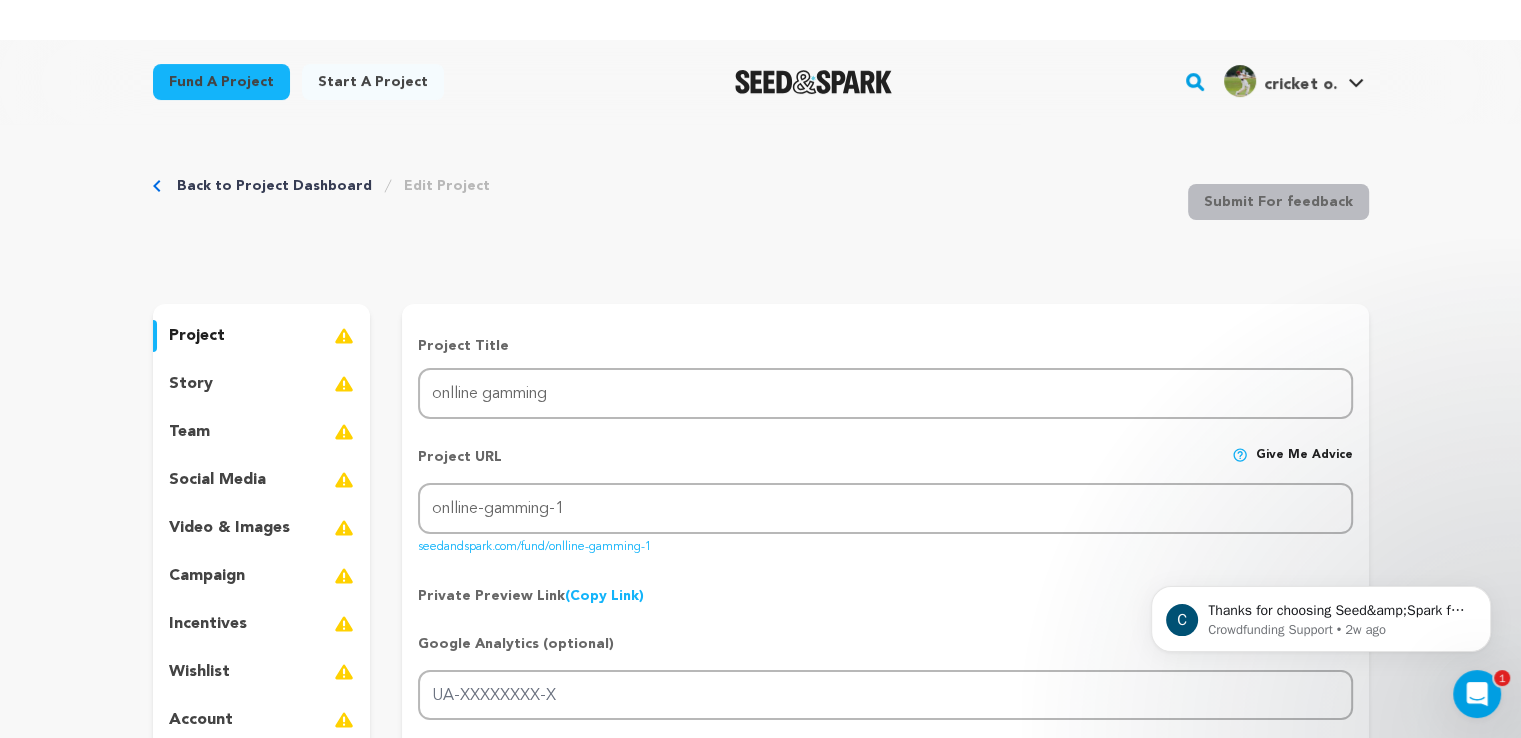 click 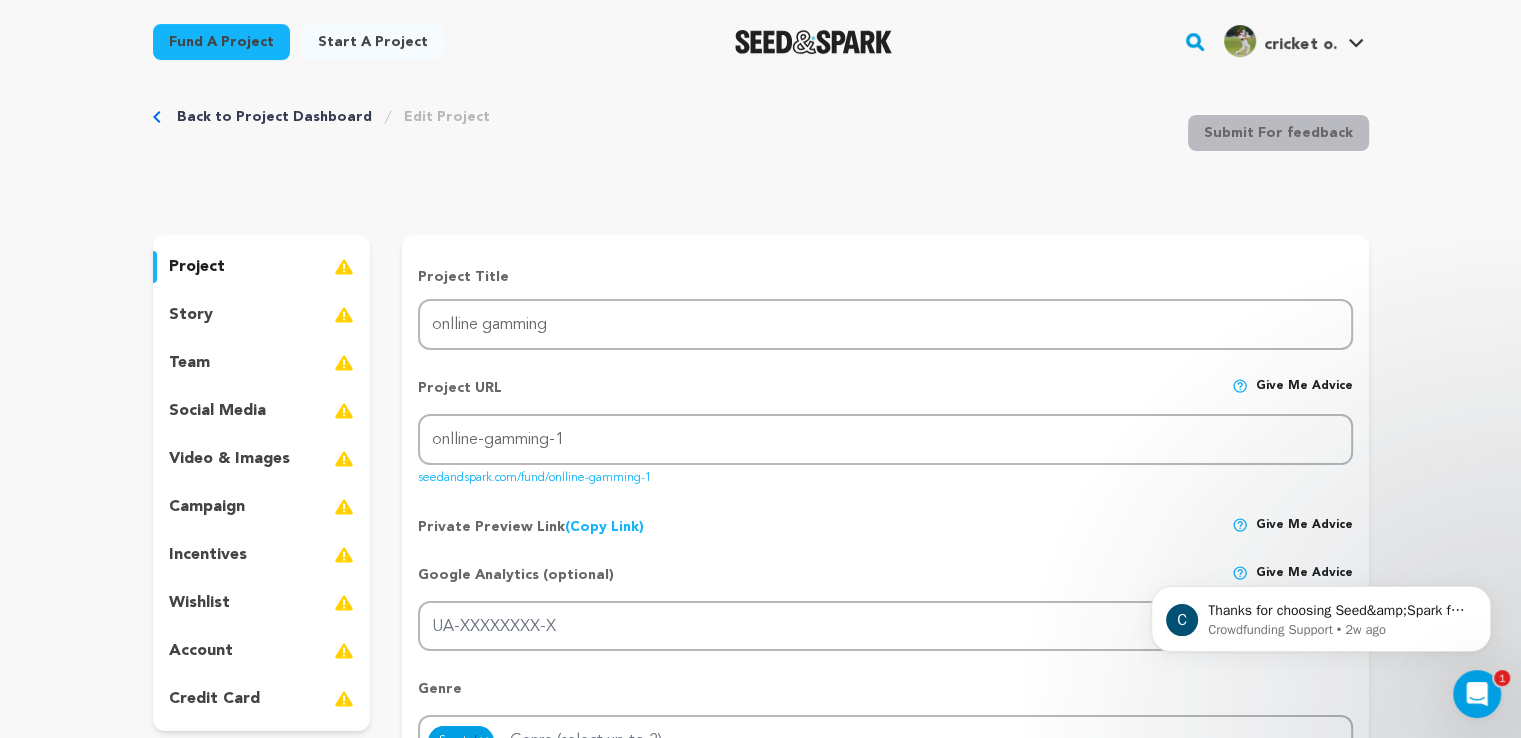 scroll, scrollTop: 0, scrollLeft: 0, axis: both 